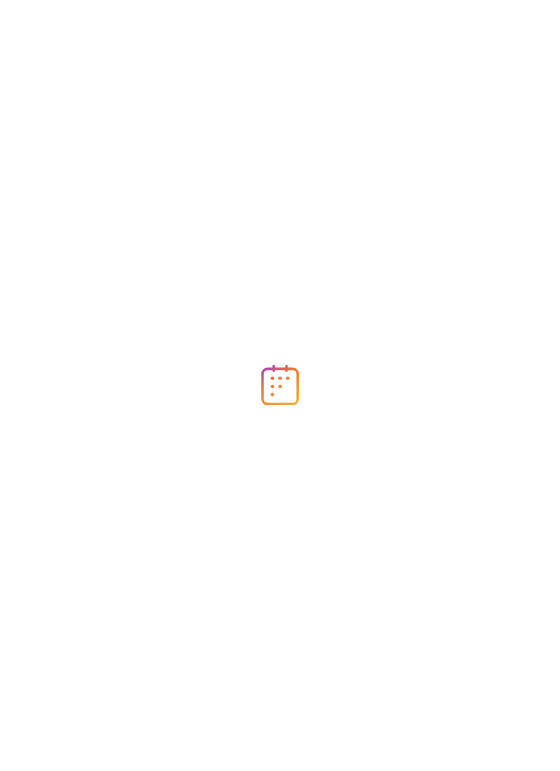 scroll, scrollTop: 0, scrollLeft: 0, axis: both 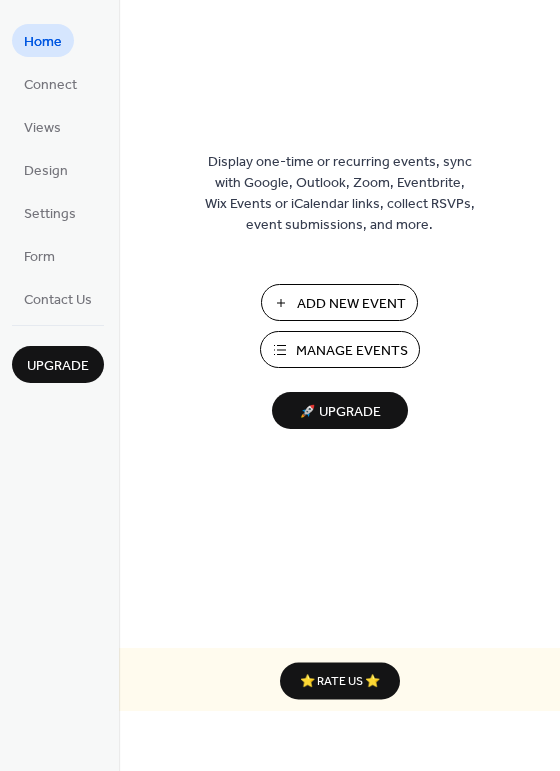 click on "Manage Events" at bounding box center [352, 351] 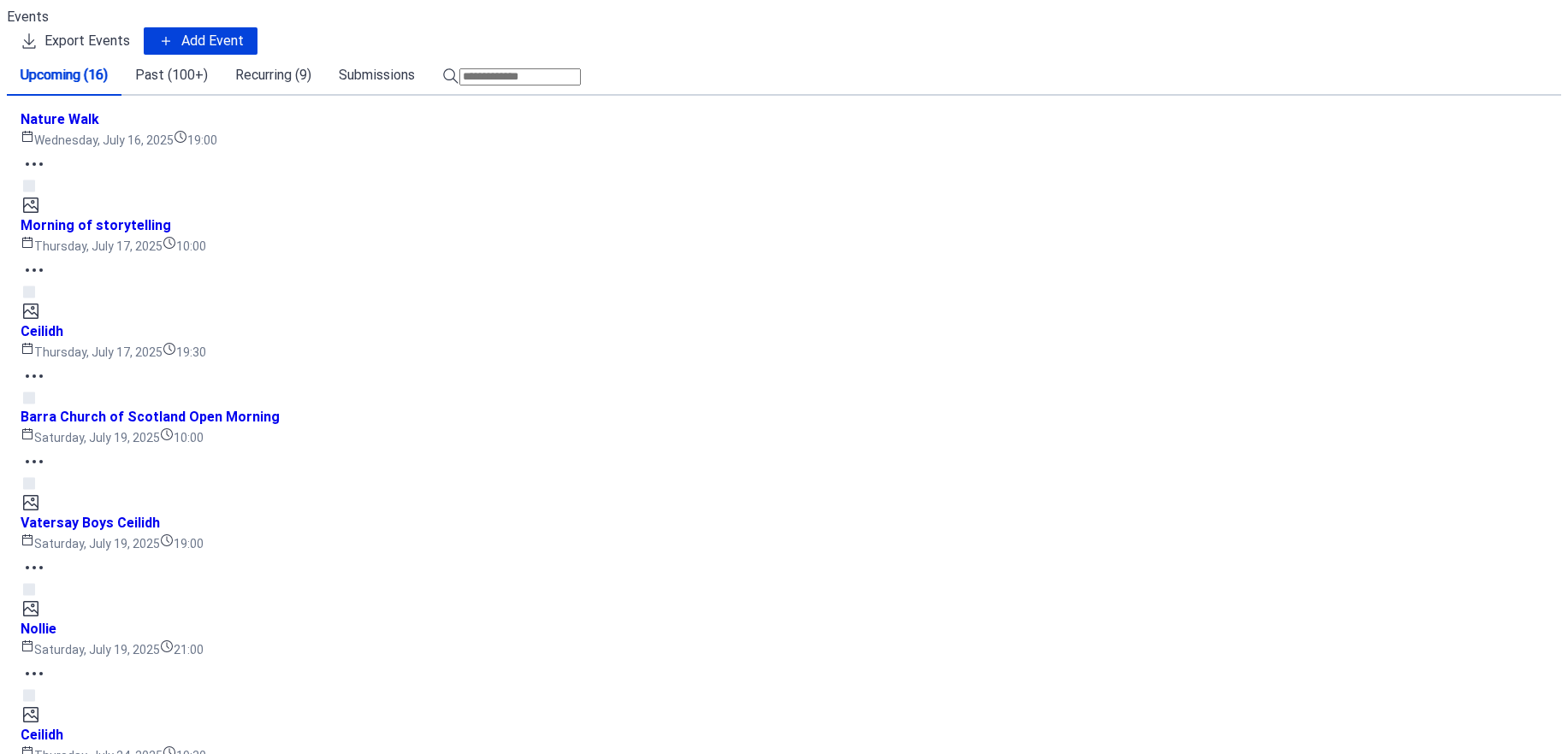 scroll, scrollTop: 0, scrollLeft: 0, axis: both 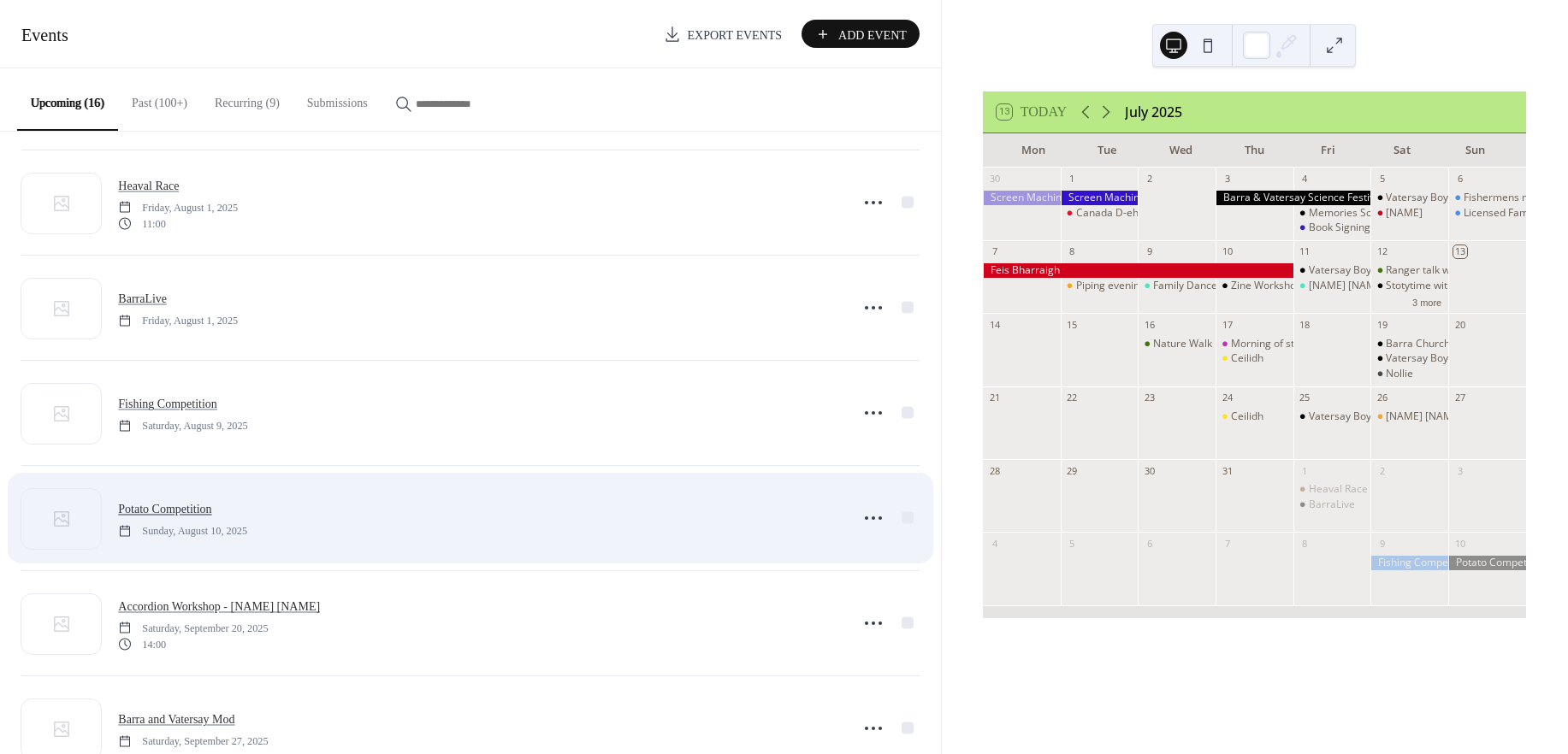 click on "Potato Competition" at bounding box center (172, 509) 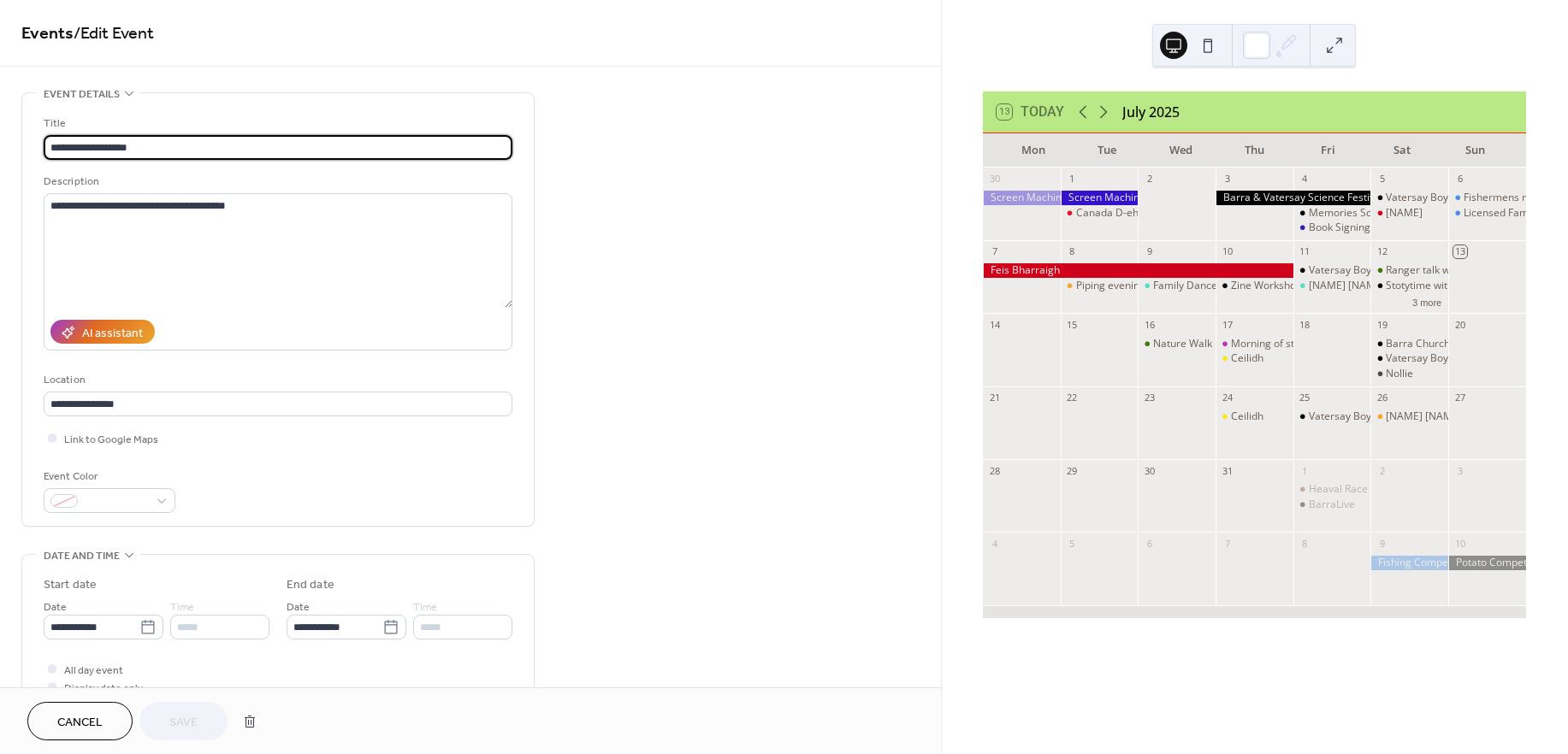 scroll, scrollTop: 0, scrollLeft: 0, axis: both 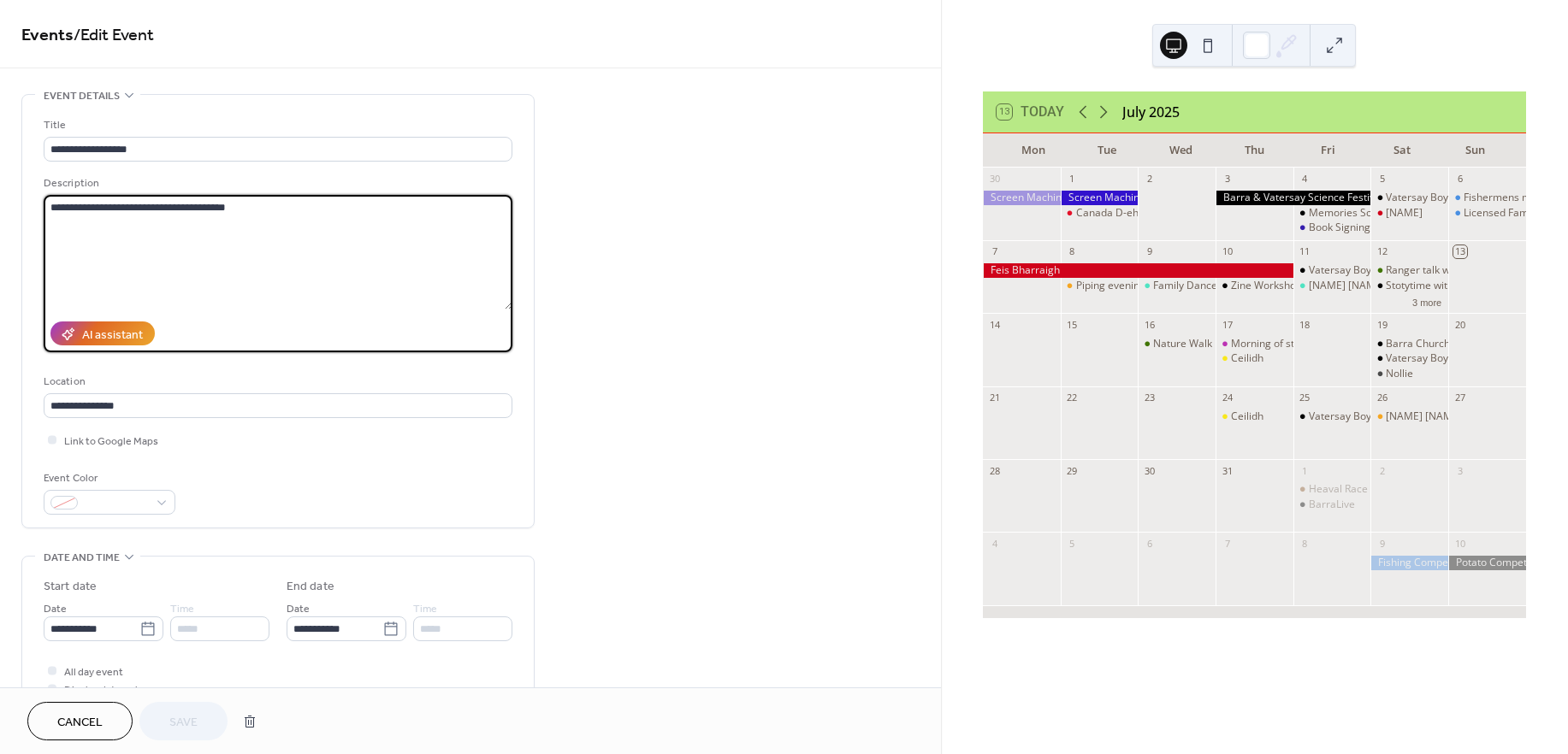 click on "**********" at bounding box center (278, 252) 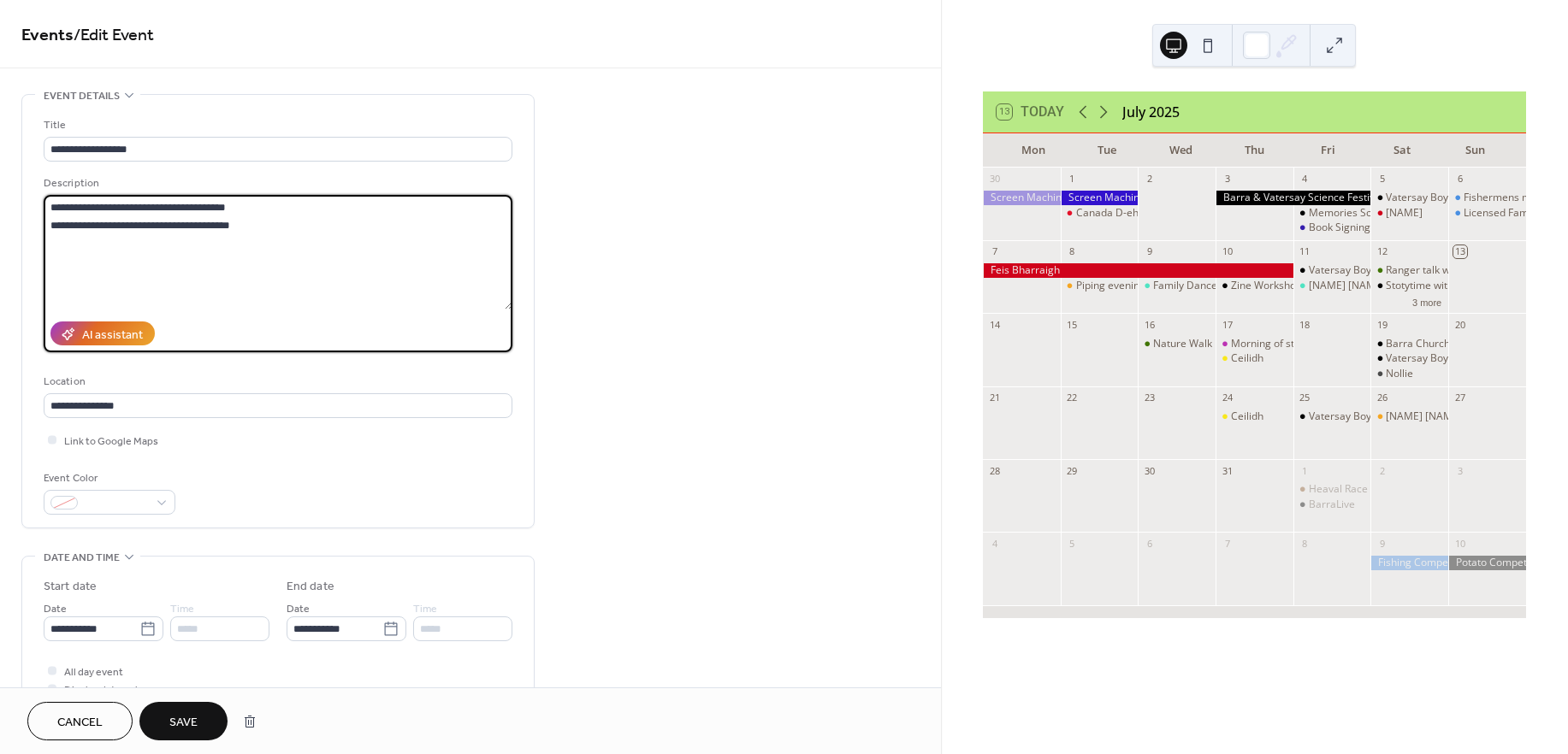 click on "**********" at bounding box center (278, 252) 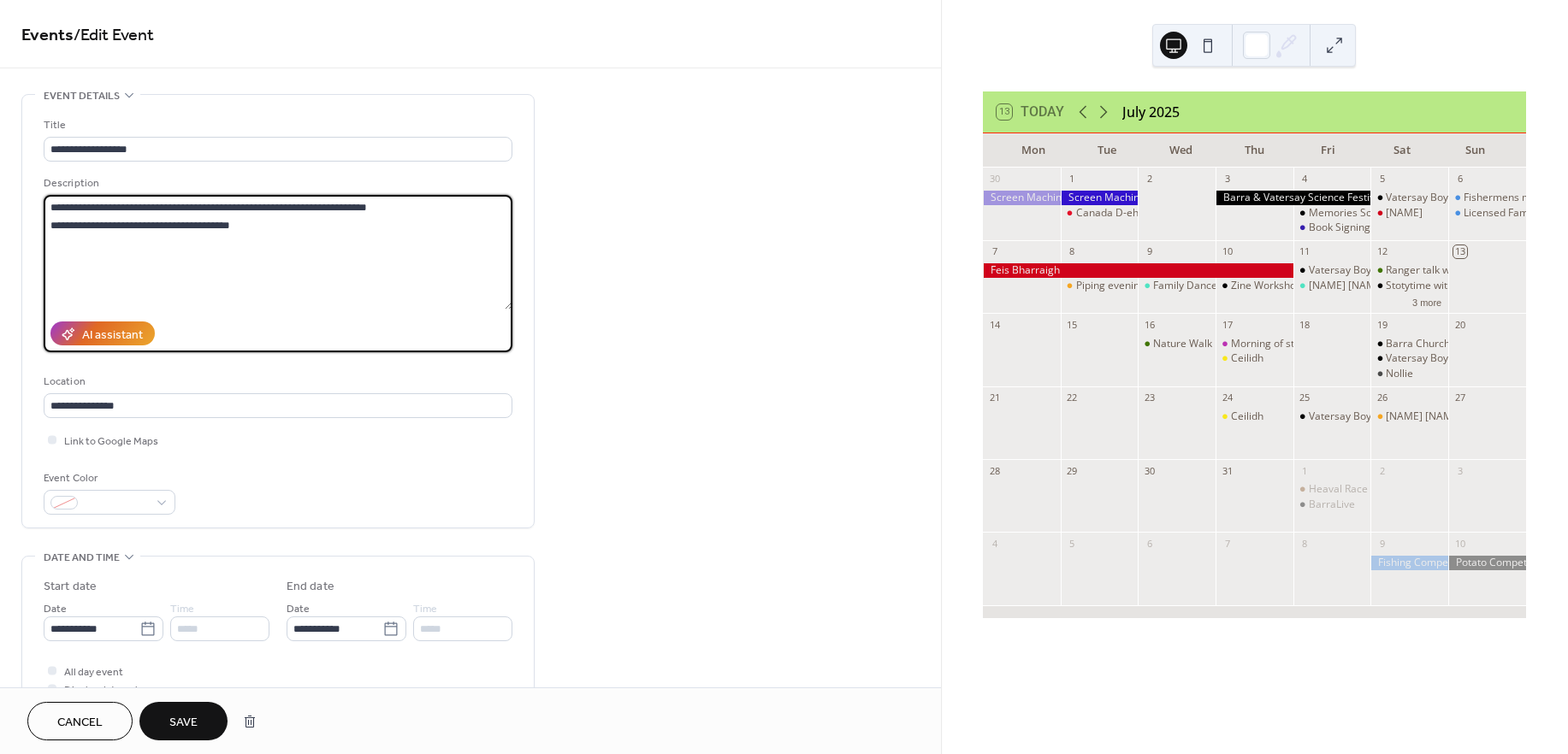 click on "**********" at bounding box center [278, 252] 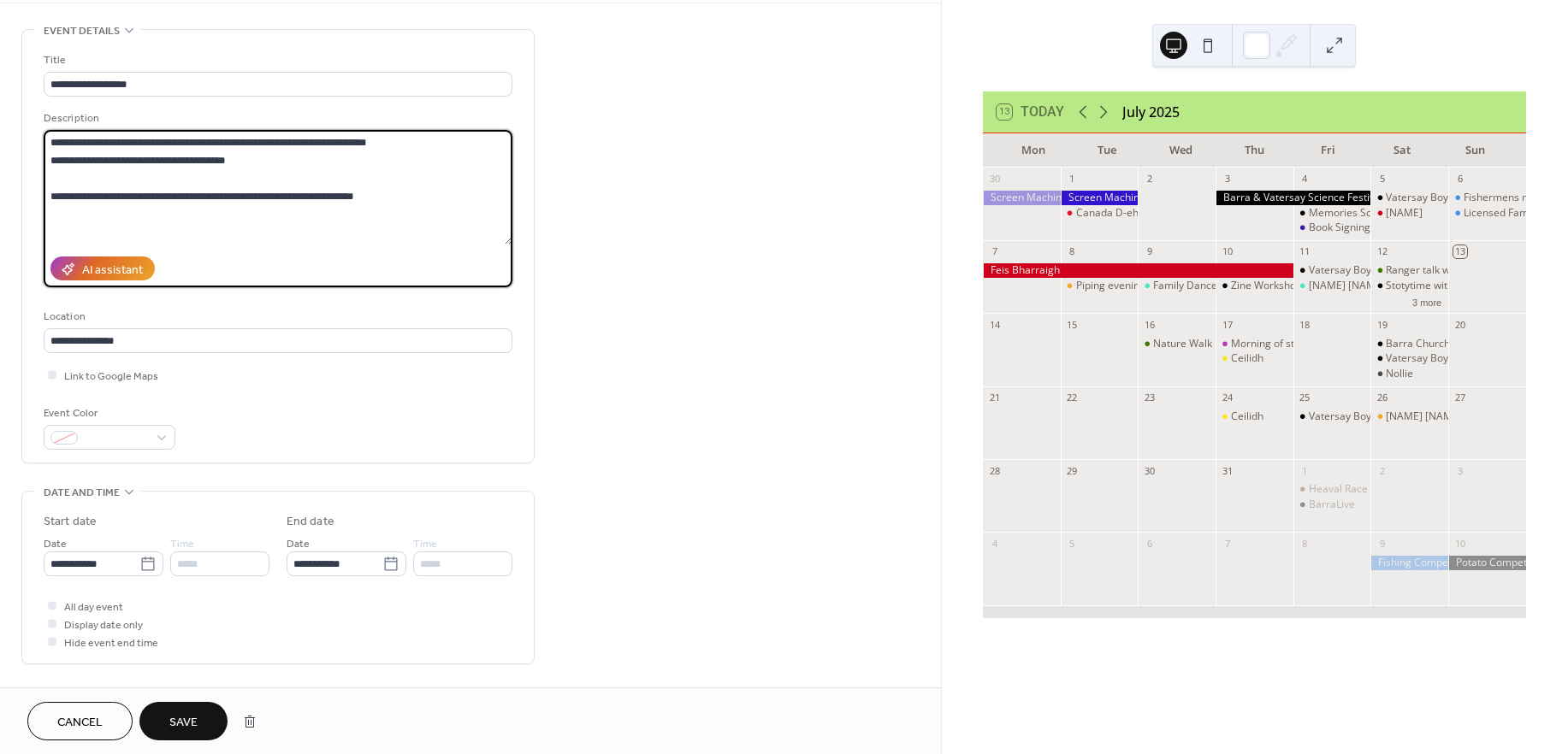 scroll, scrollTop: 128, scrollLeft: 0, axis: vertical 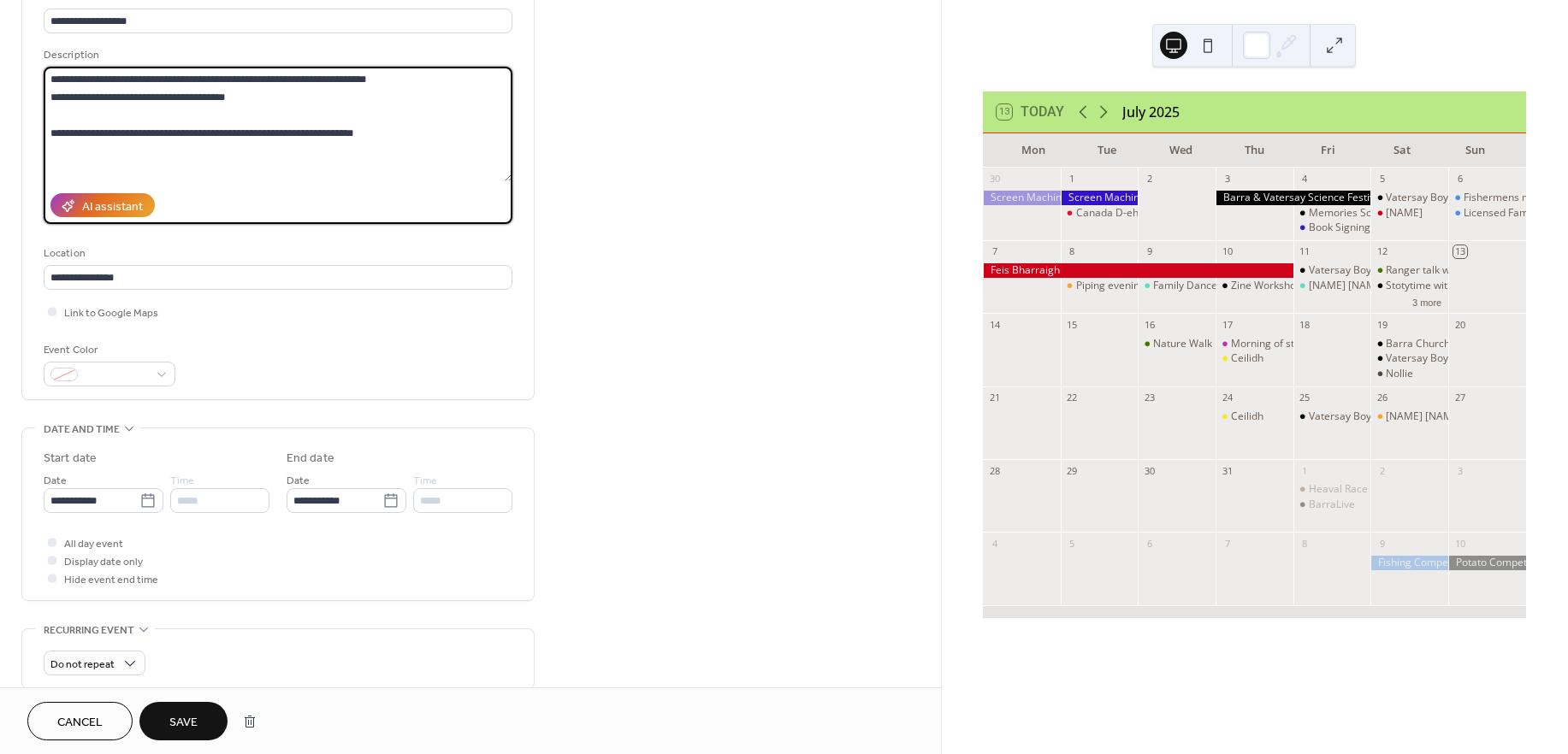 type on "**********" 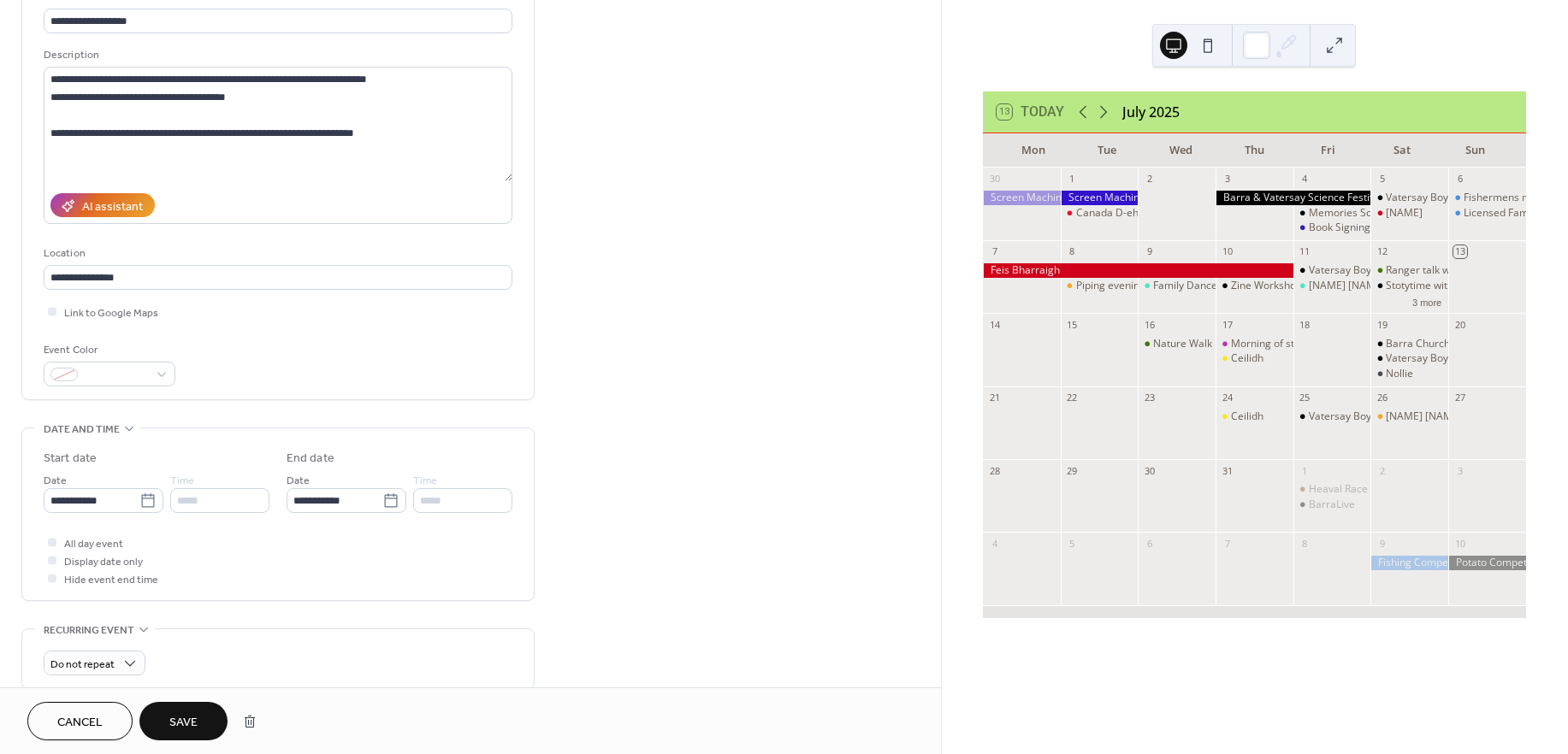 click on "Save" at bounding box center [183, 722] 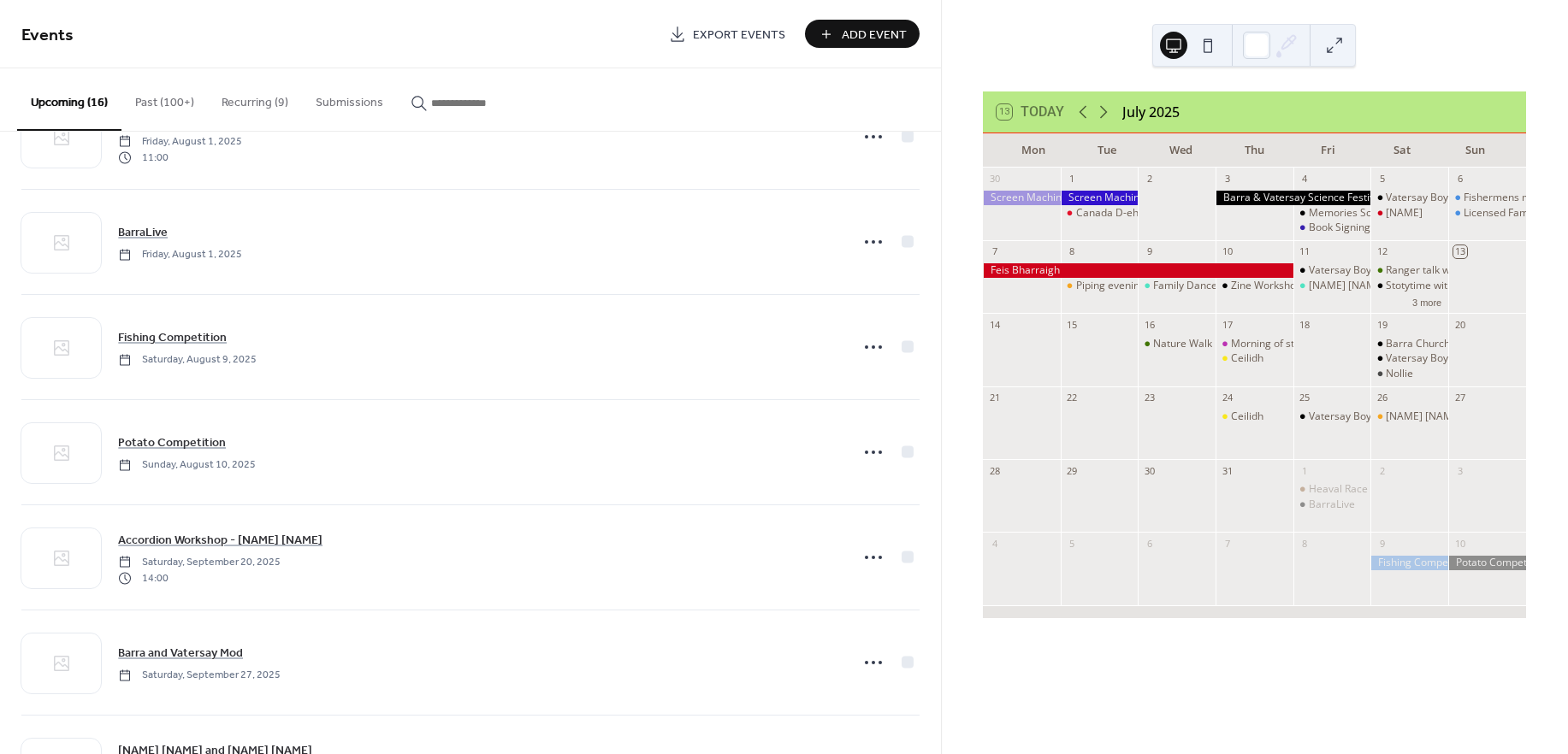 scroll, scrollTop: 1029, scrollLeft: 0, axis: vertical 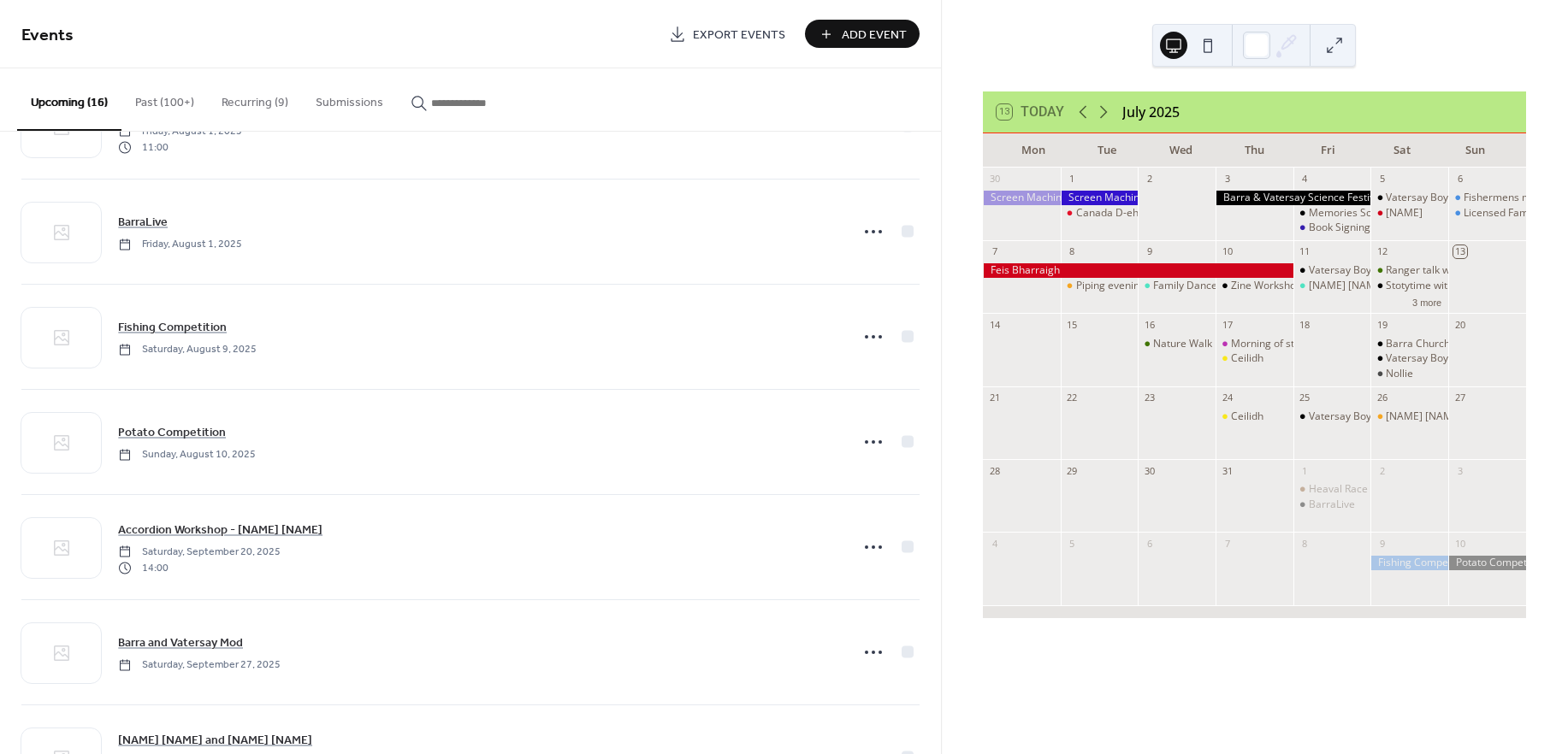 click on "Add Event" at bounding box center (874, 35) 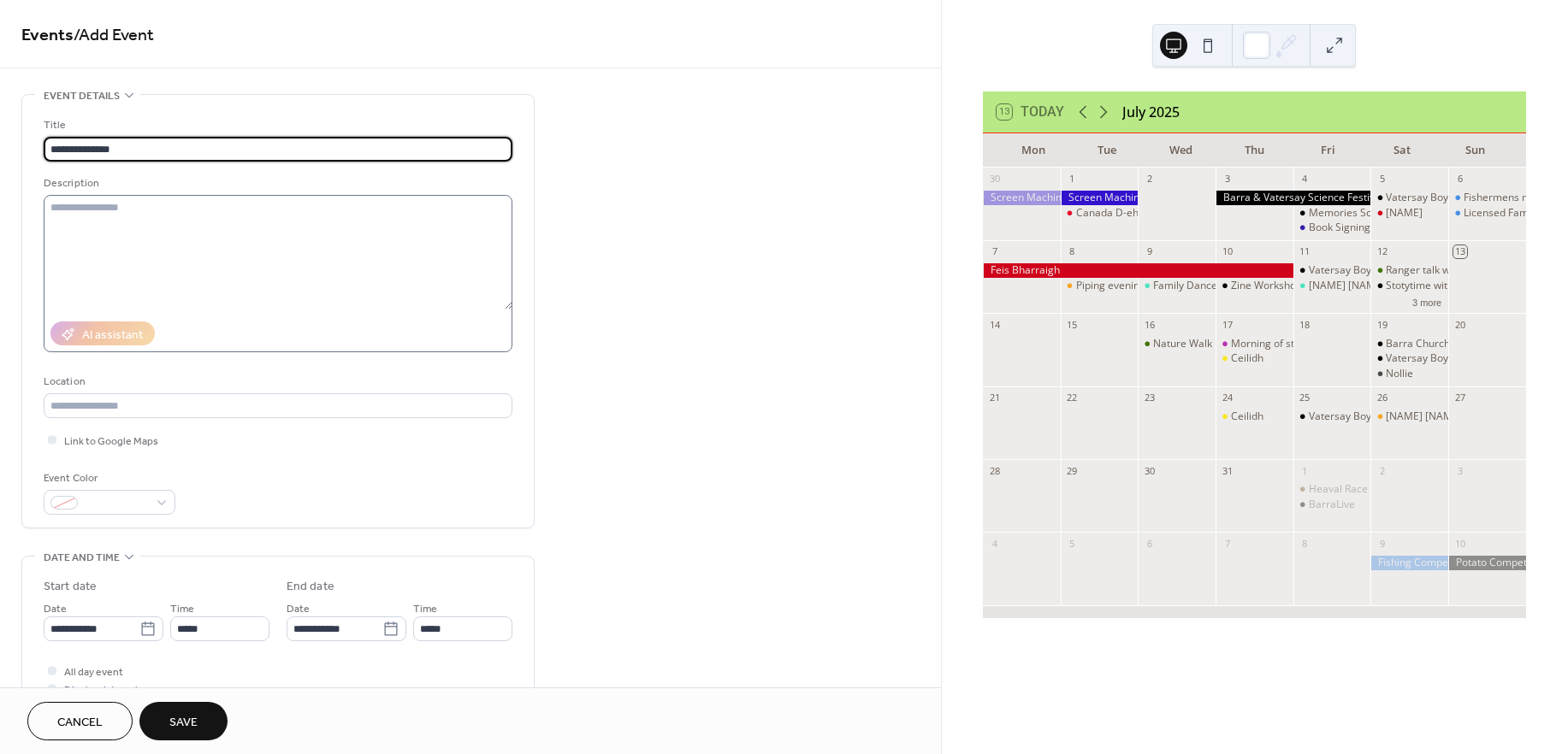 type on "**********" 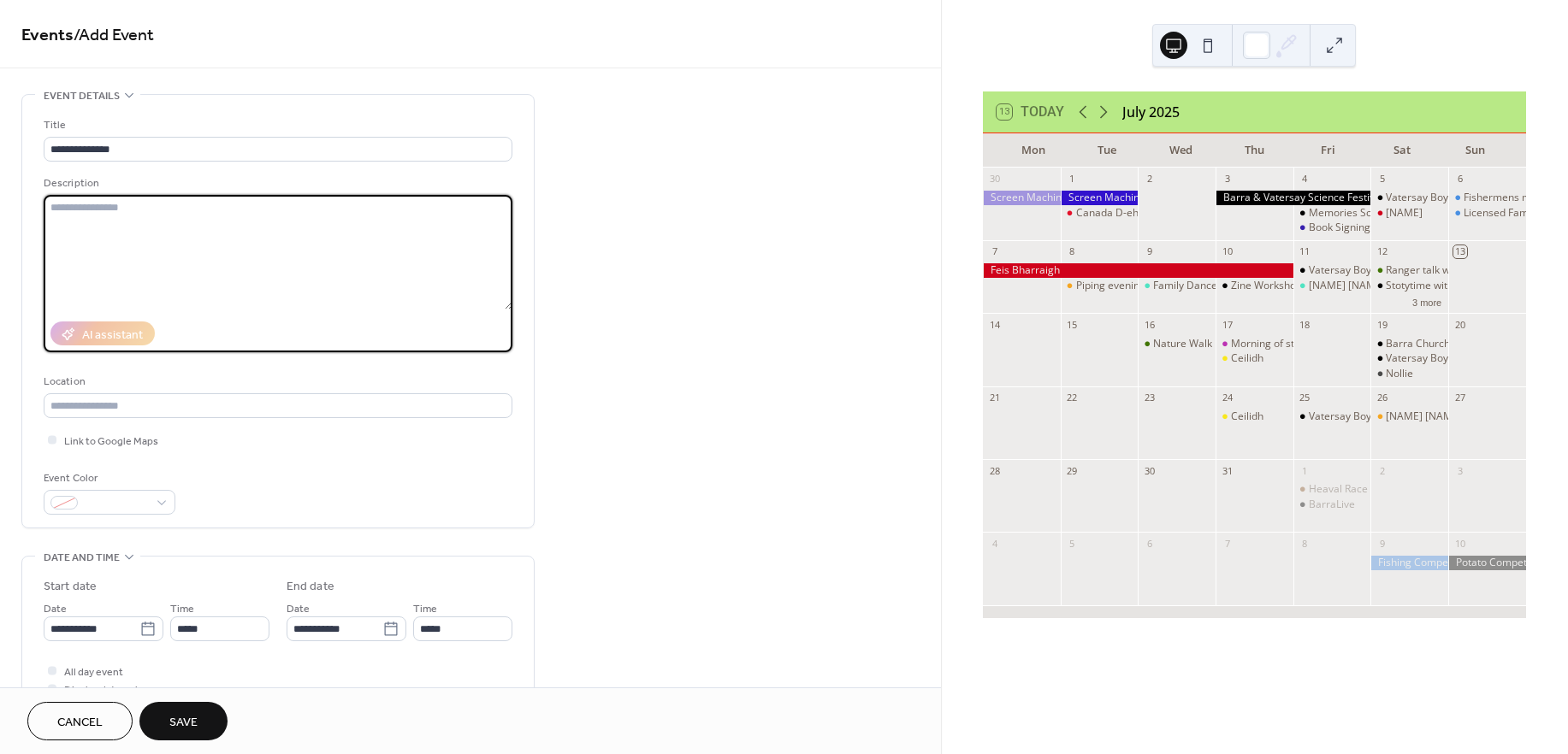 click at bounding box center (278, 252) 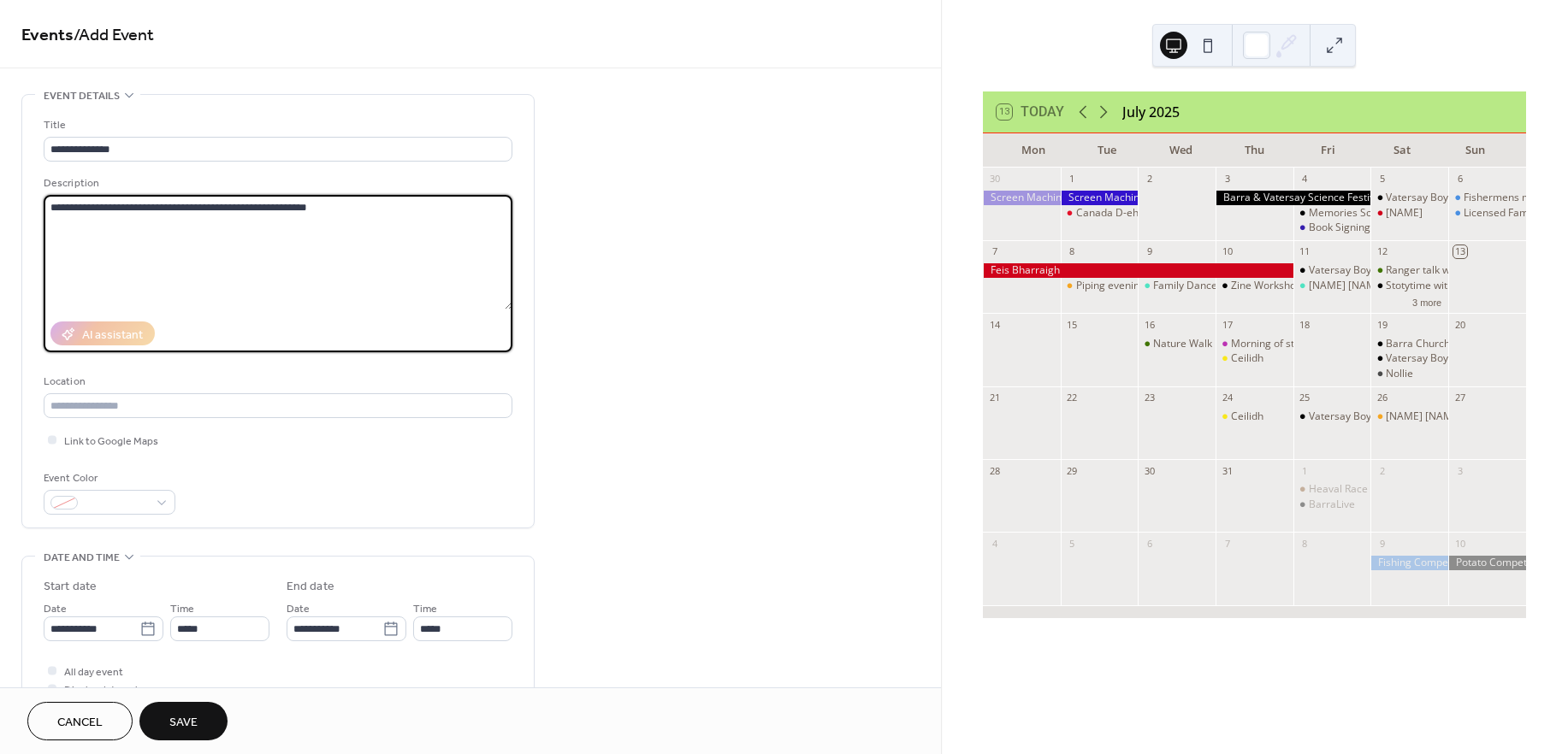 click on "**********" at bounding box center [278, 252] 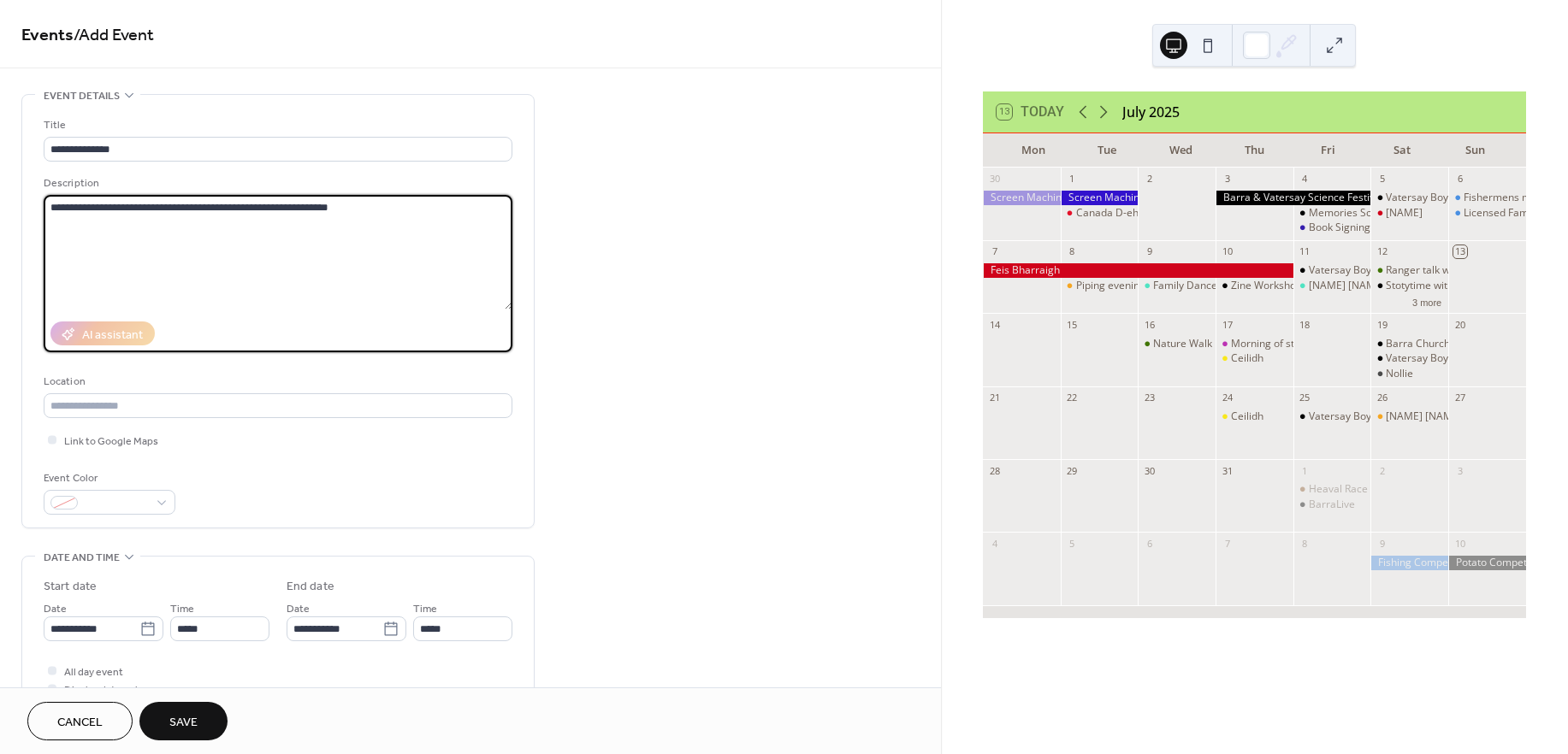 click on "**********" at bounding box center (278, 252) 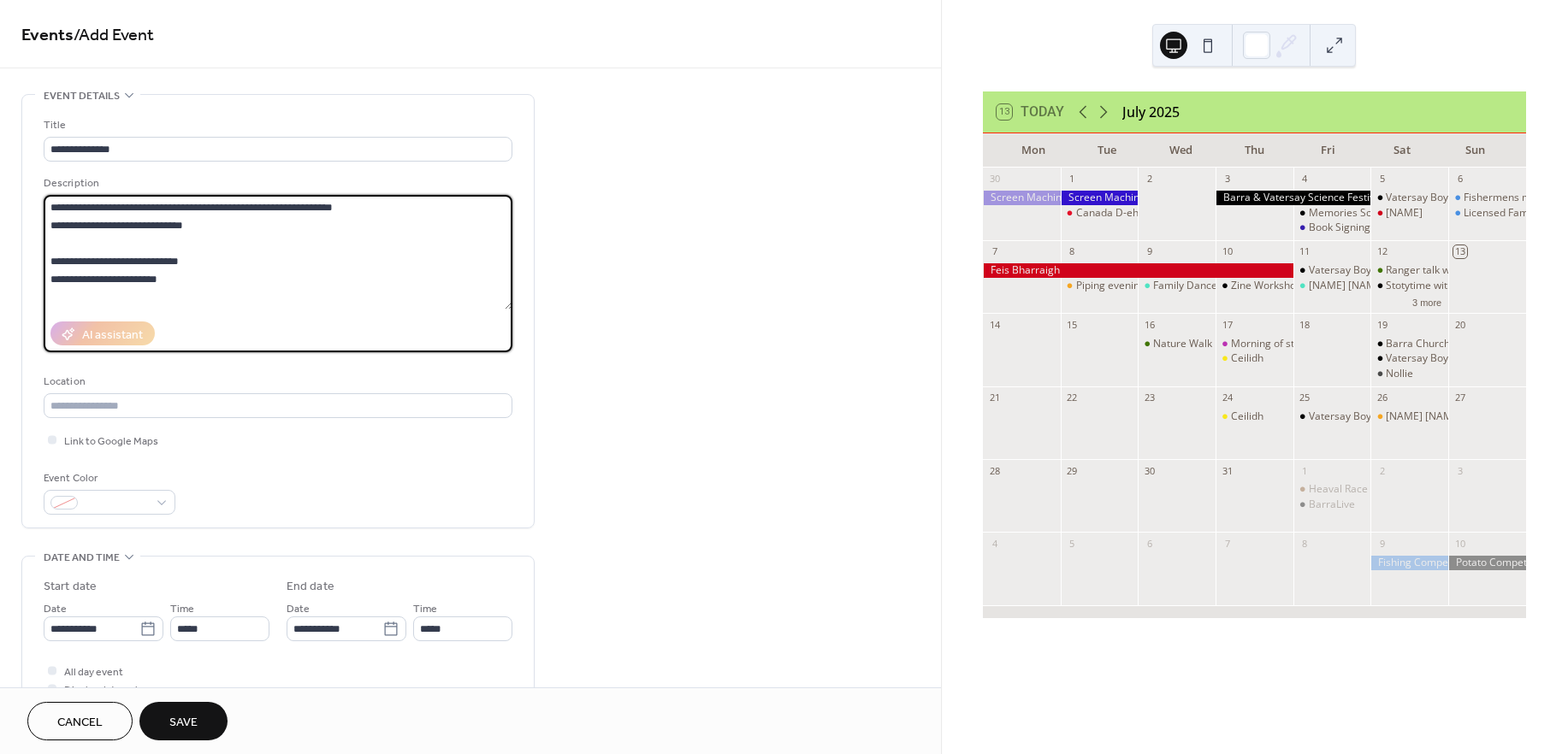 click on "**********" at bounding box center (278, 252) 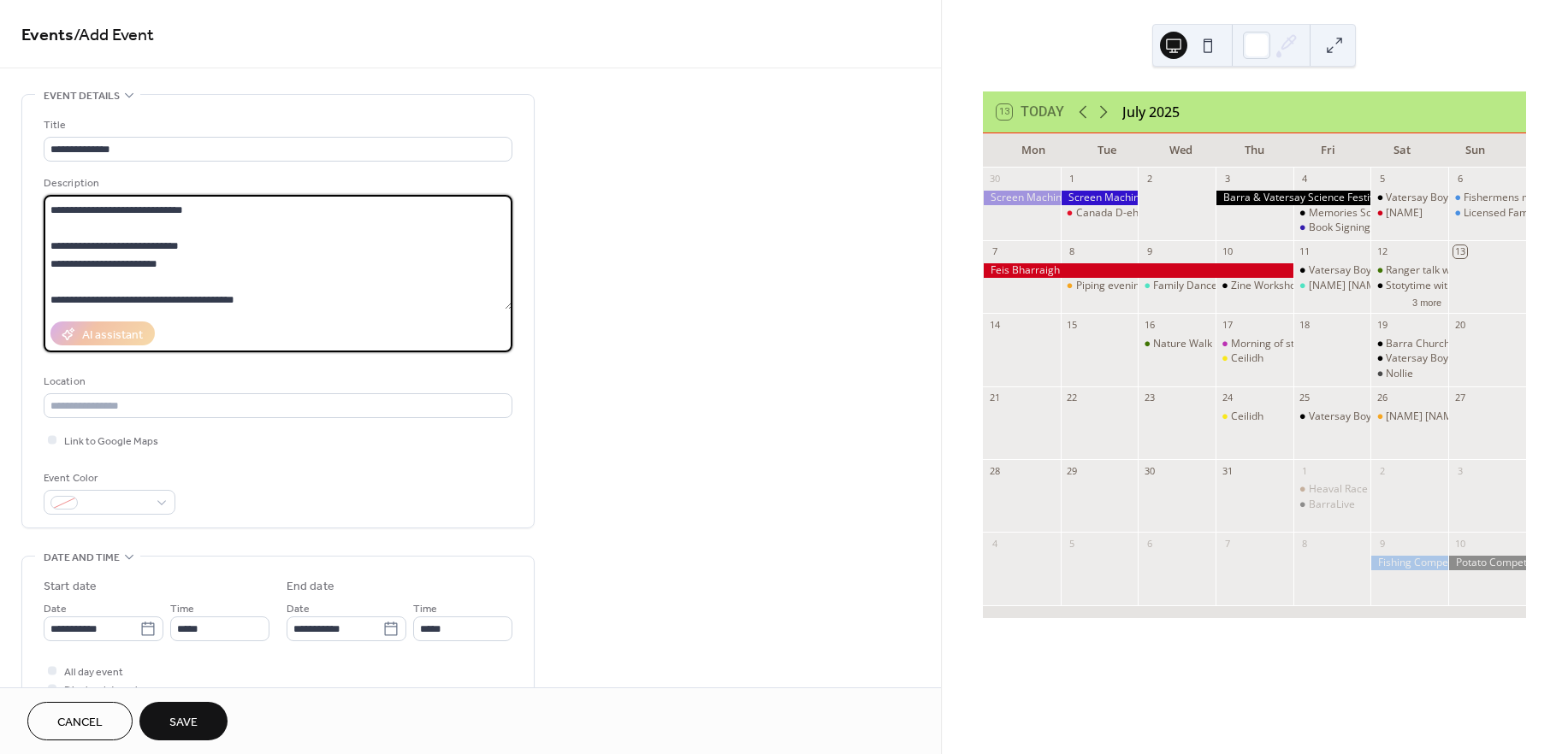 scroll, scrollTop: 0, scrollLeft: 0, axis: both 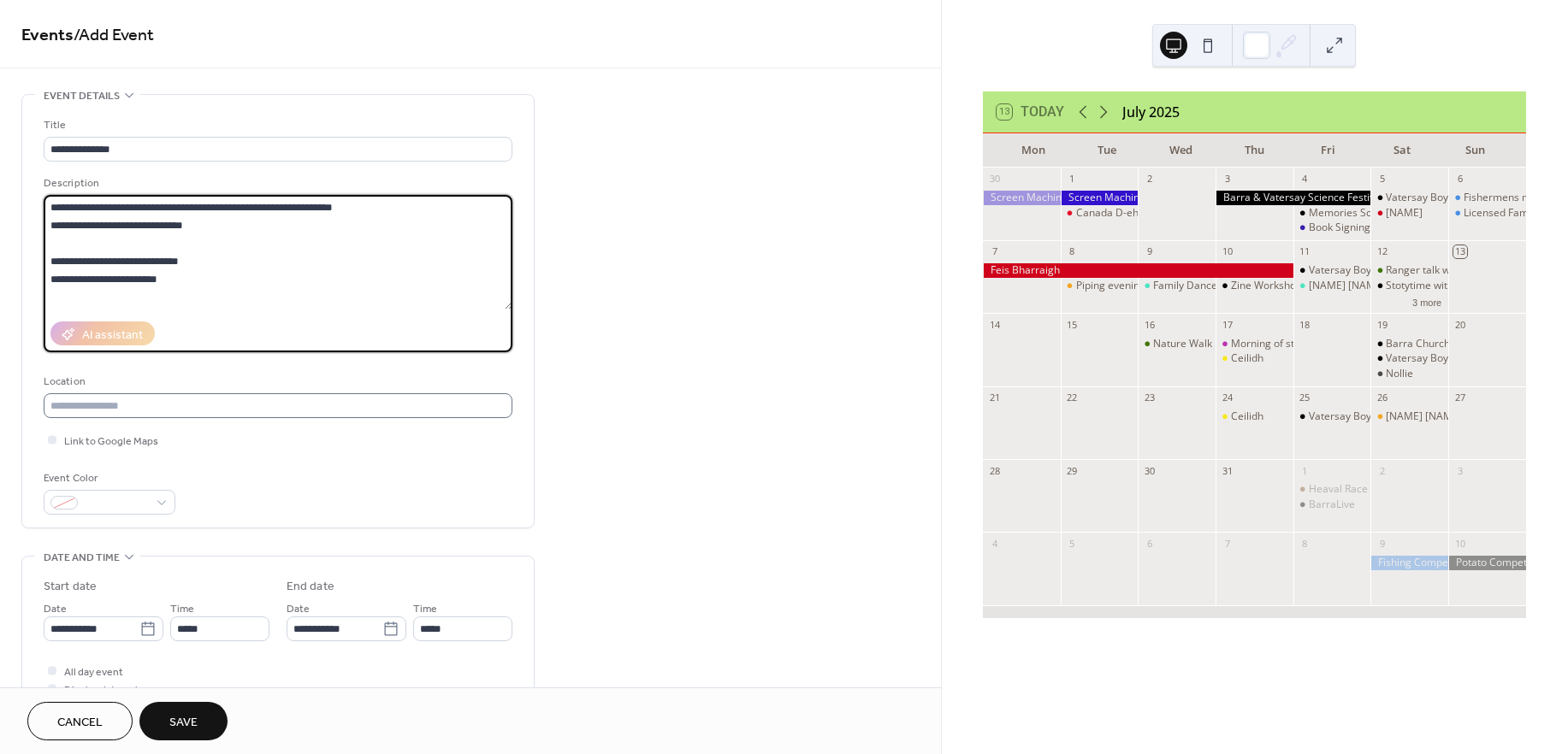 type on "**********" 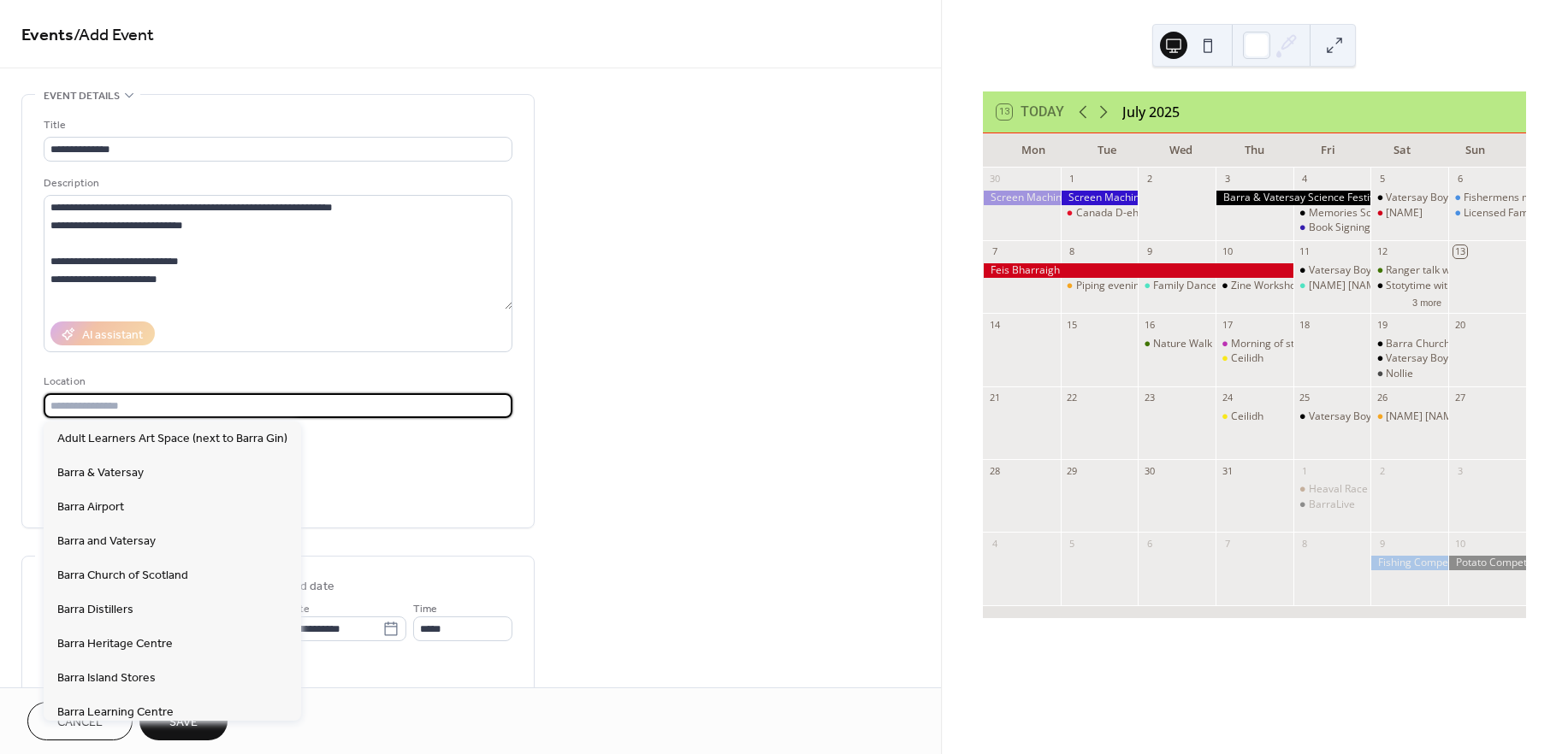 click at bounding box center [278, 405] 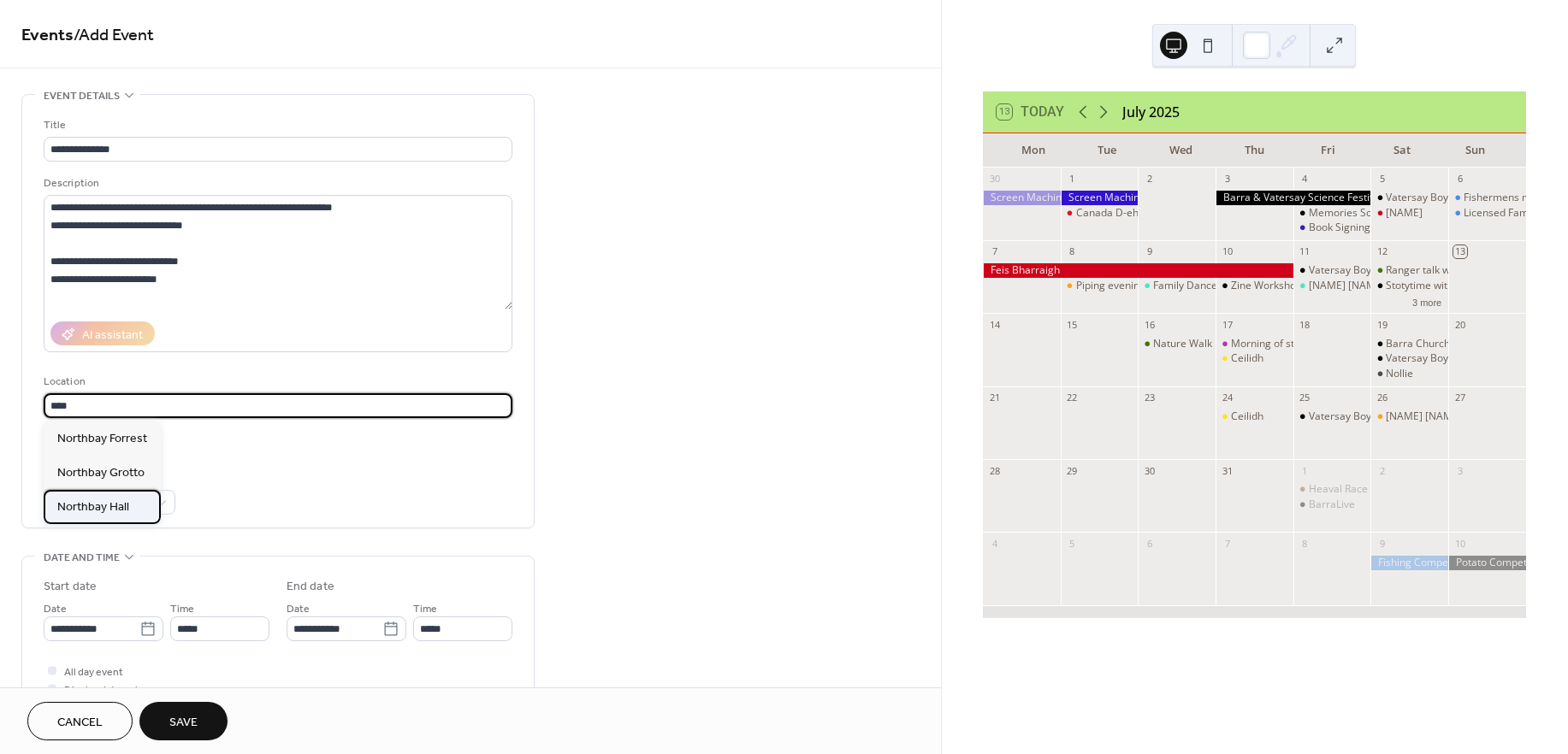 click on "Northbay Hall" at bounding box center (93, 507) 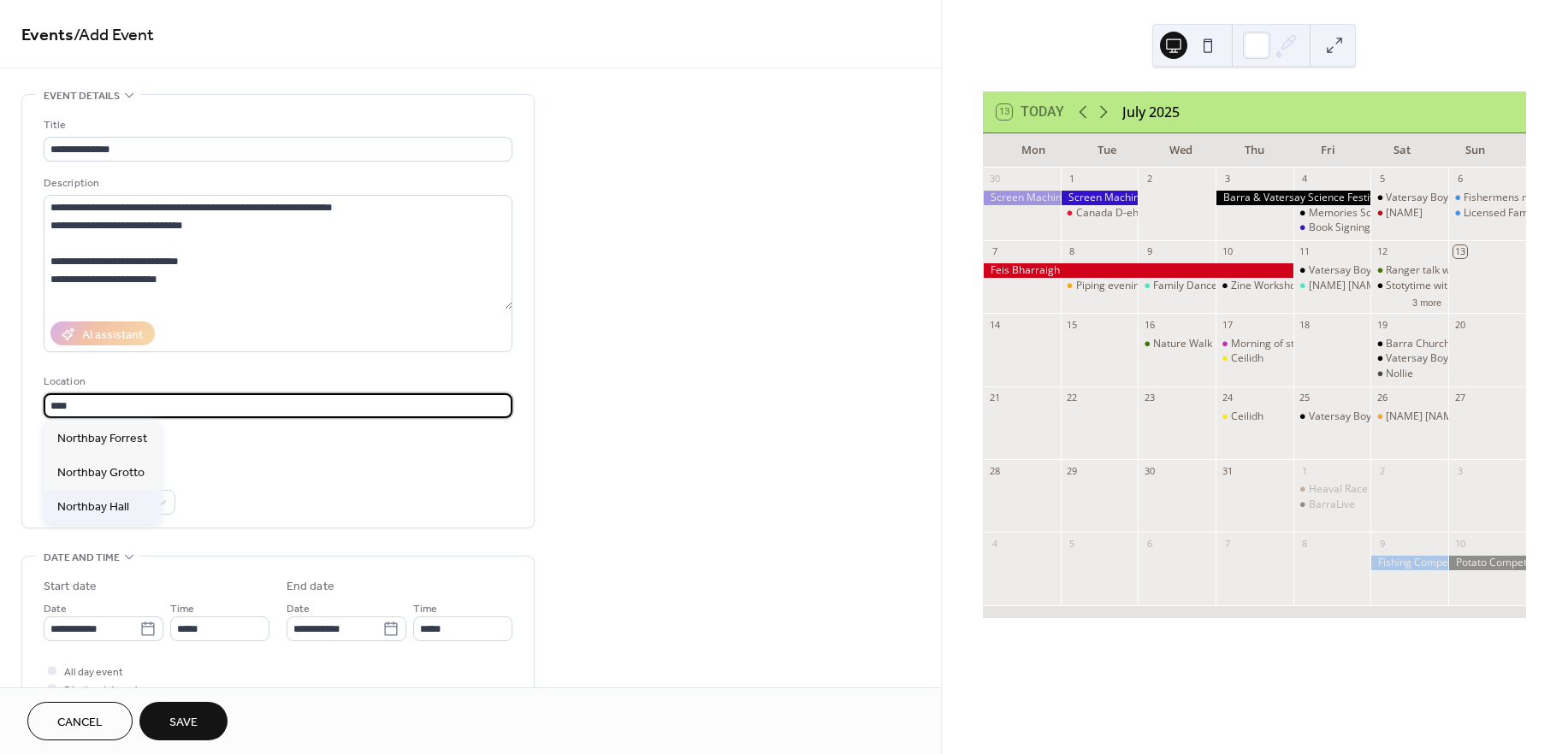 type on "**********" 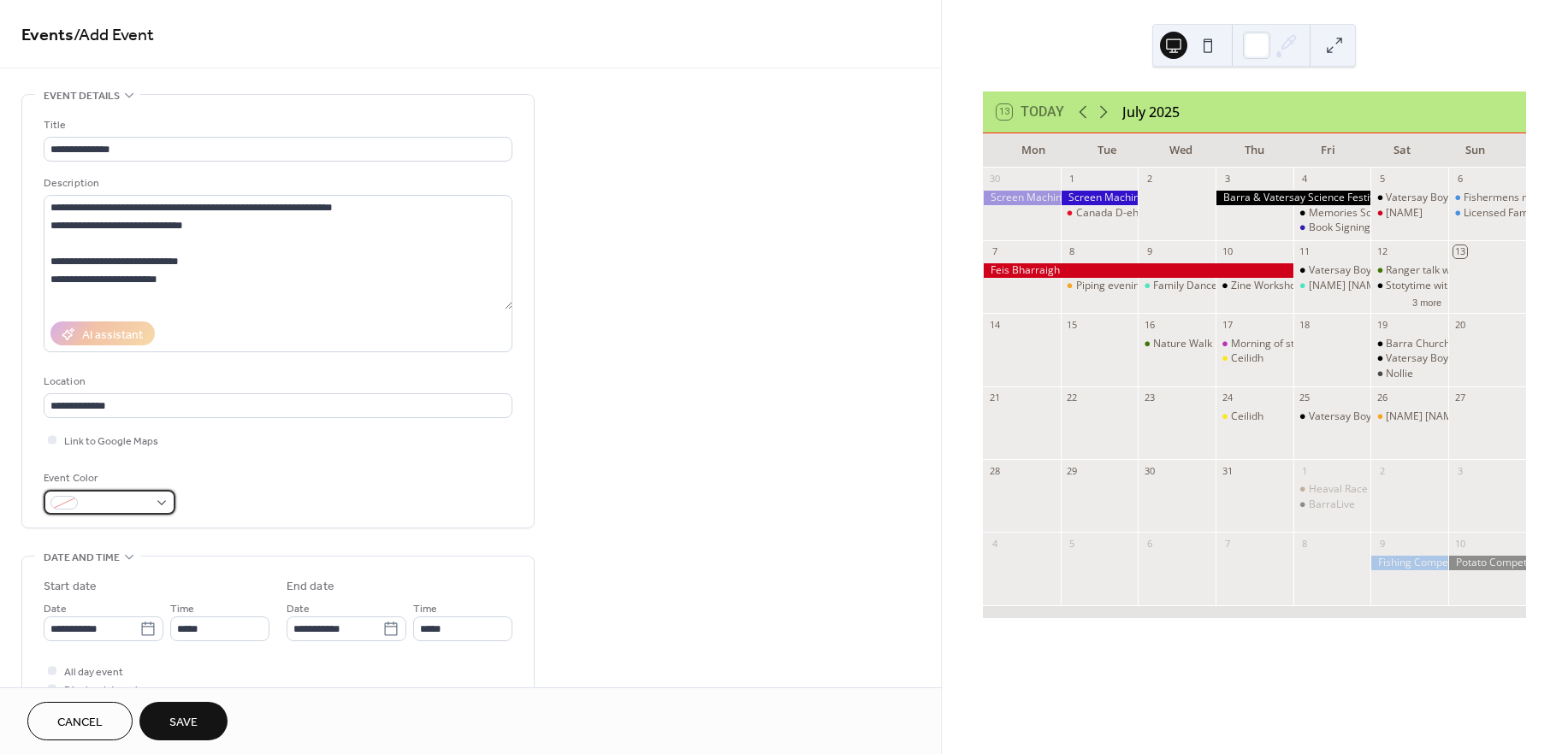 click at bounding box center (116, 504) 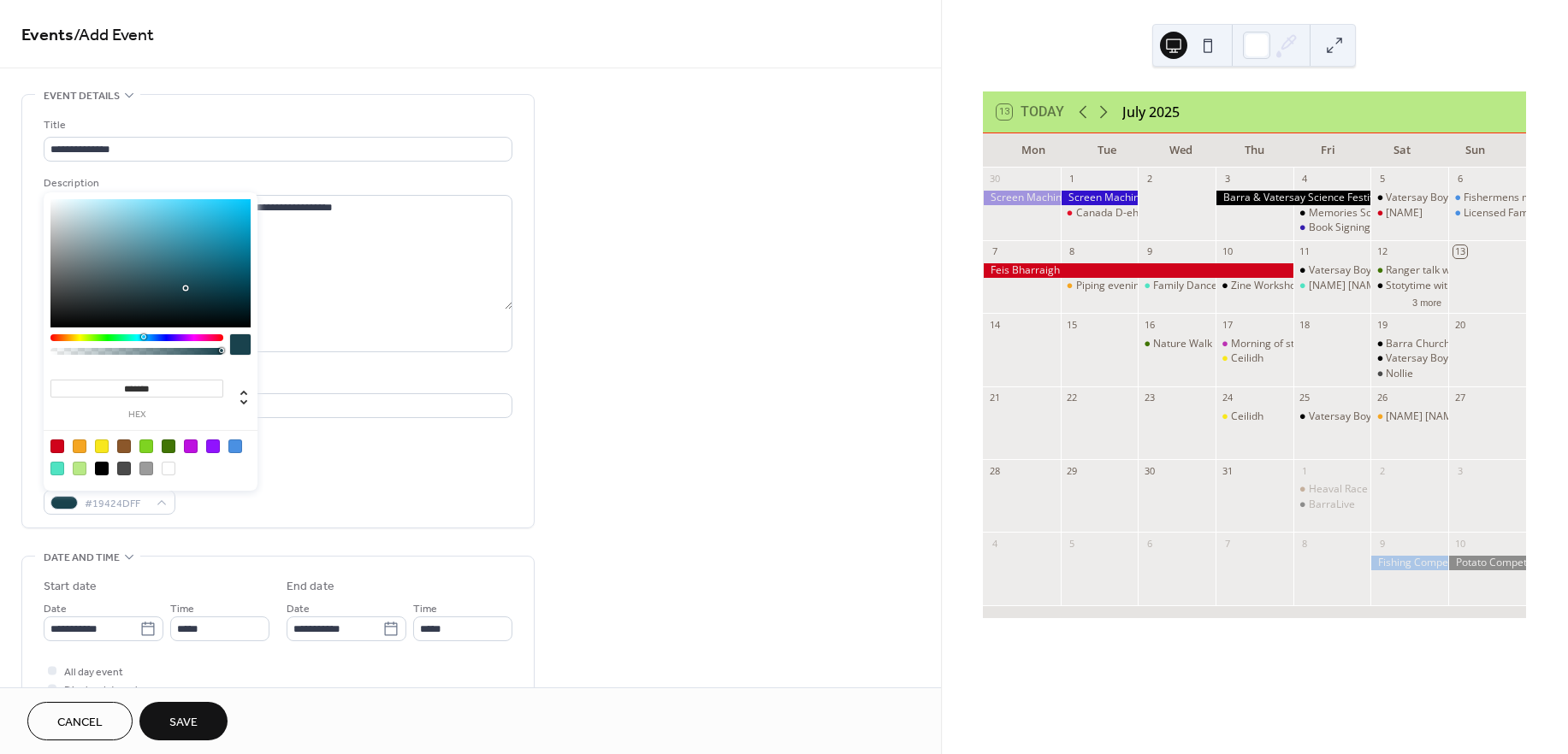 click at bounding box center (137, 338) 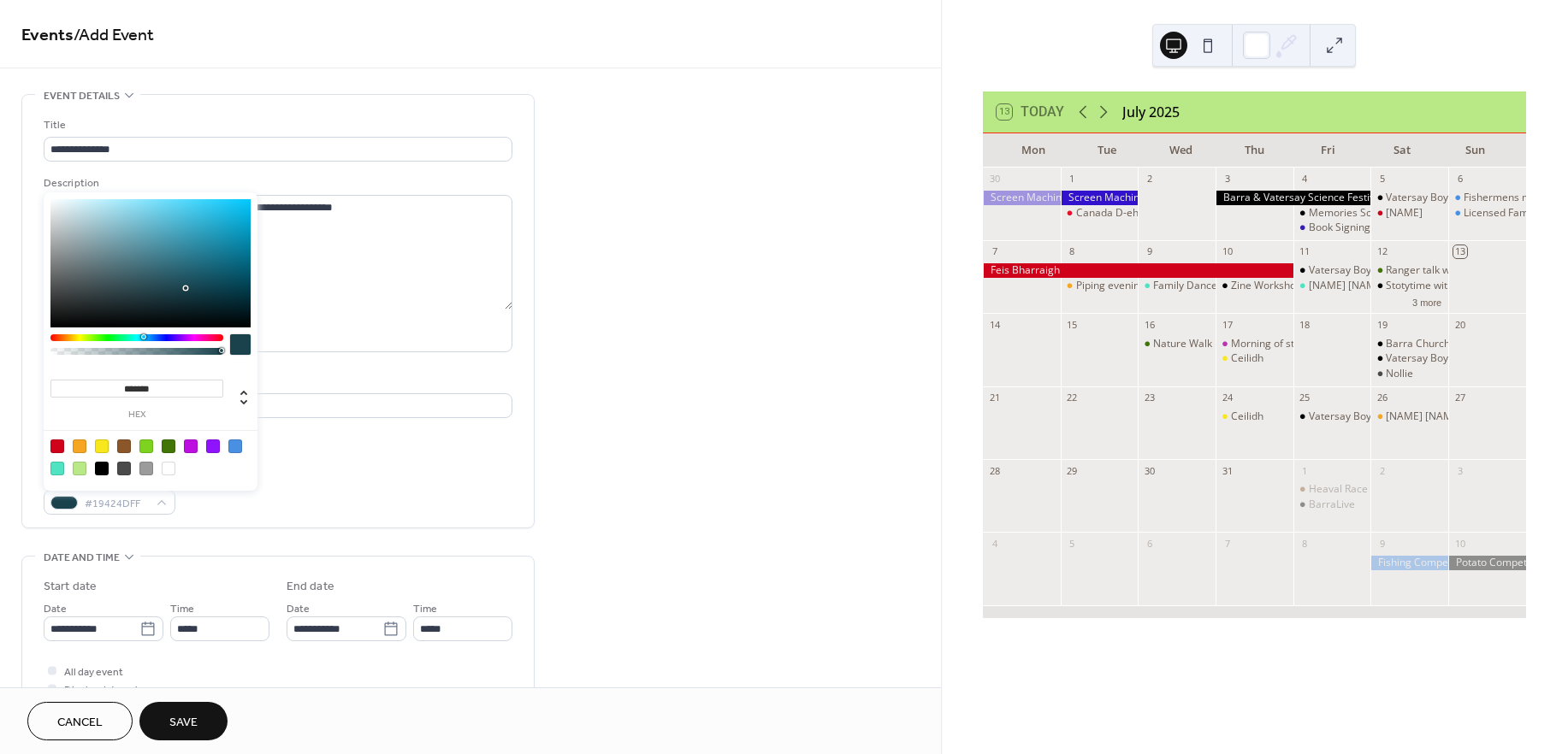 click at bounding box center (151, 263) 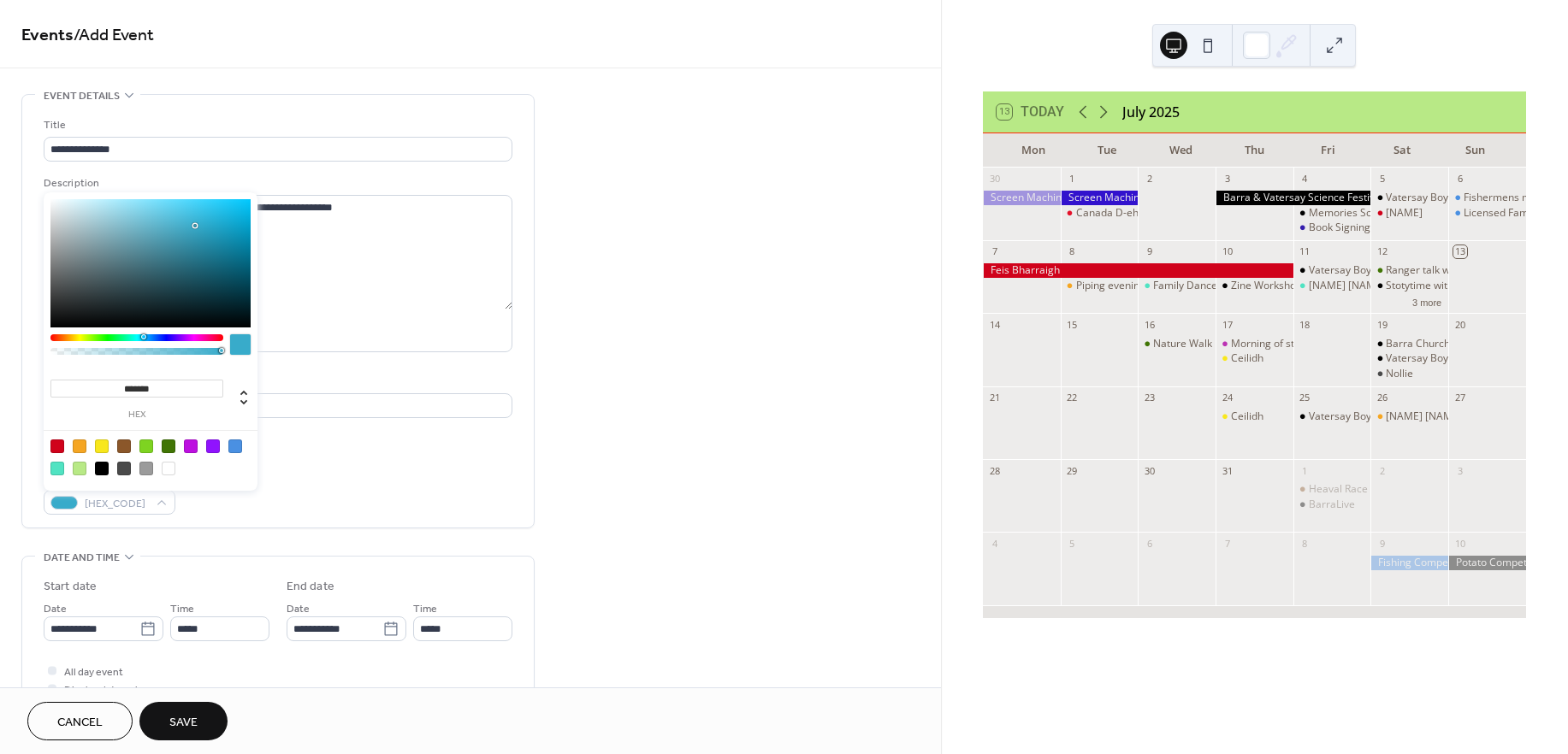 click on "Start date" at bounding box center [157, 586] 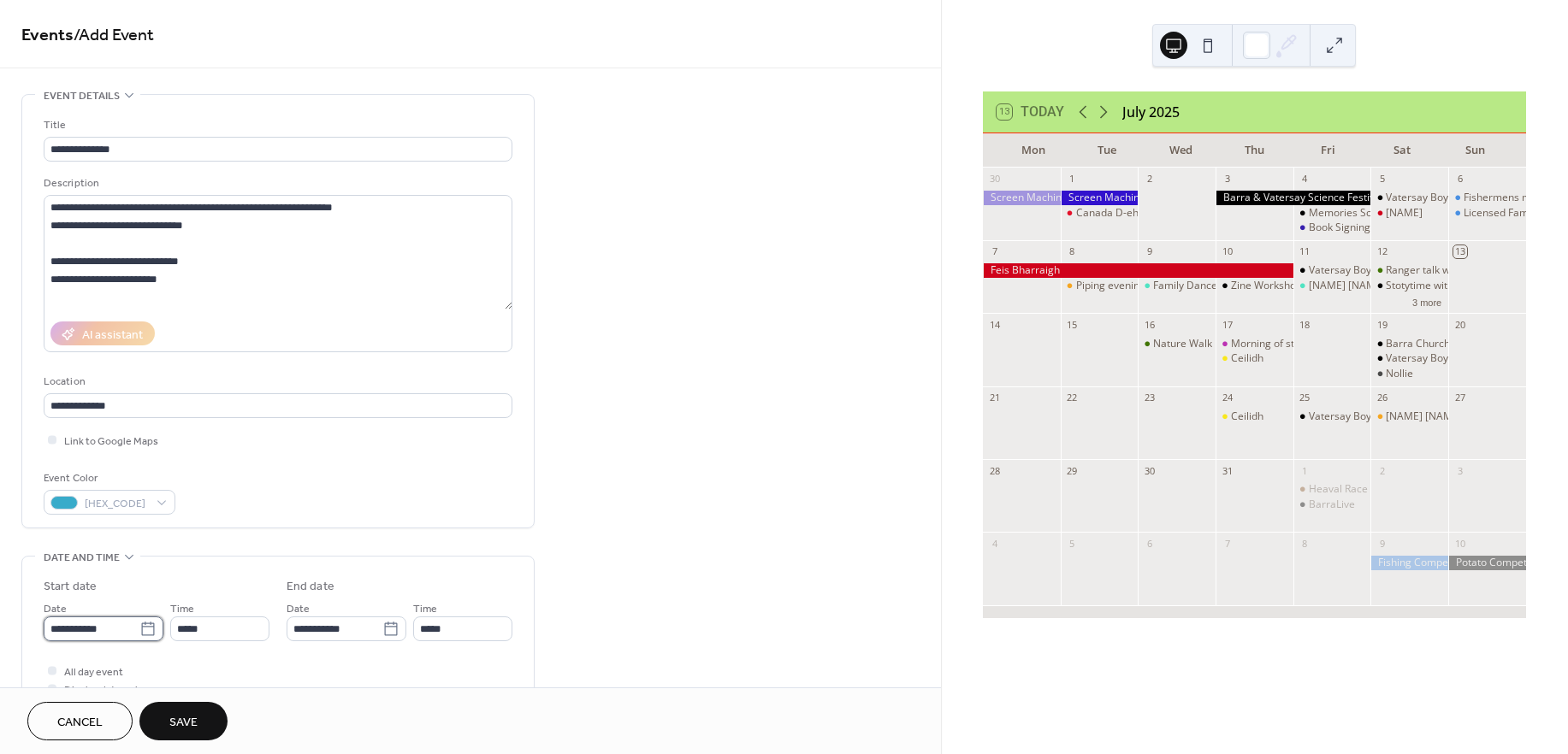 click on "**********" at bounding box center [92, 628] 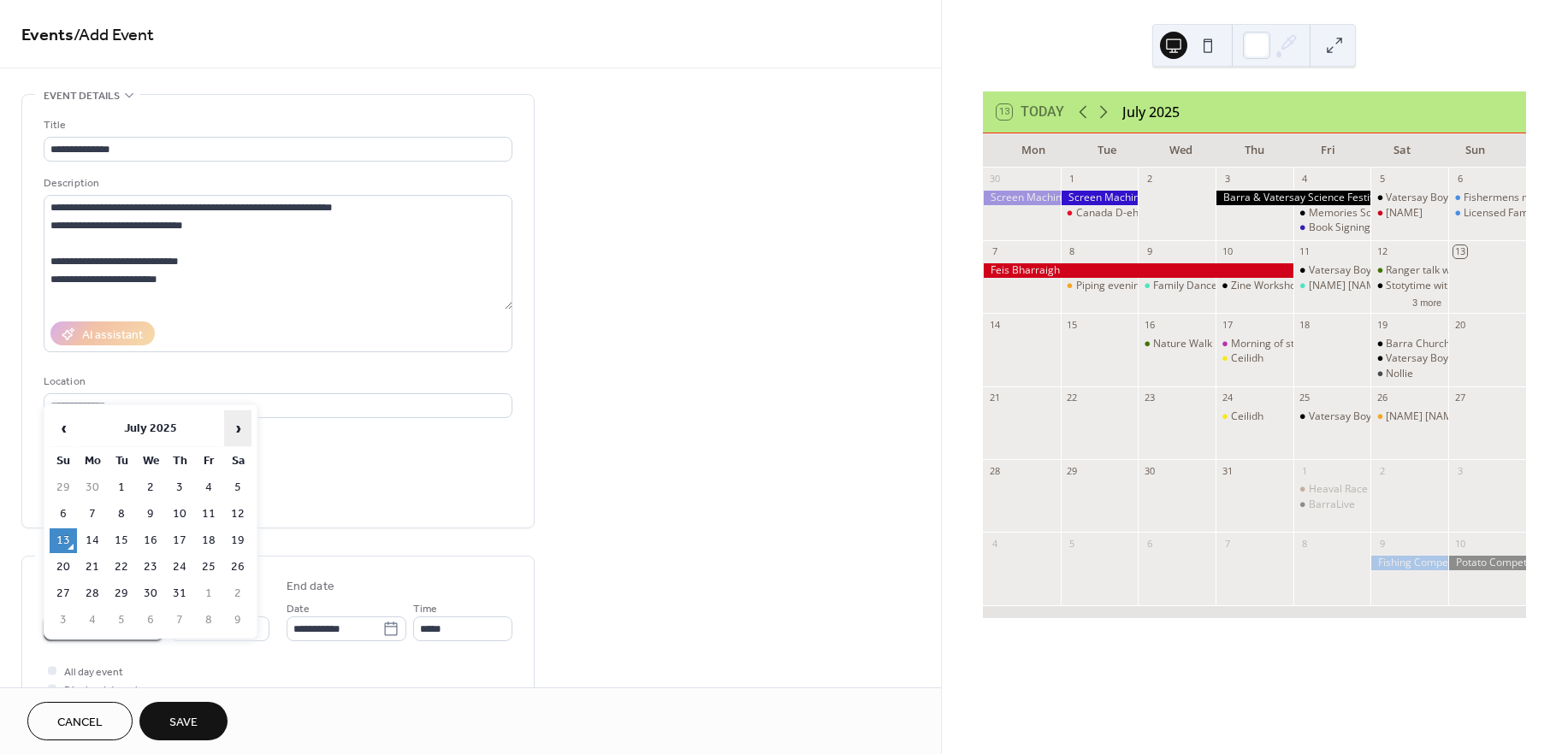 click on "›" at bounding box center (238, 428) 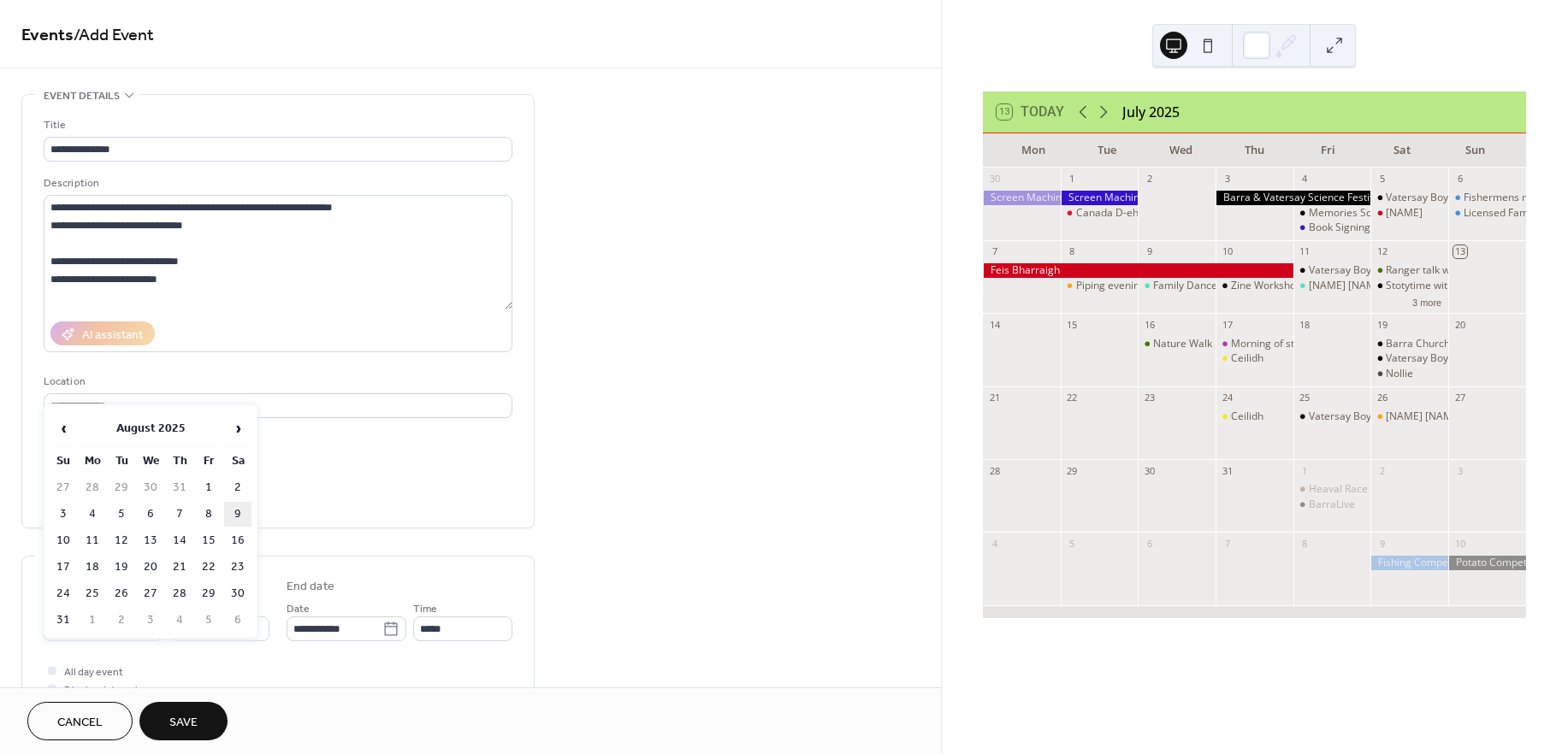 click on "9" at bounding box center [238, 514] 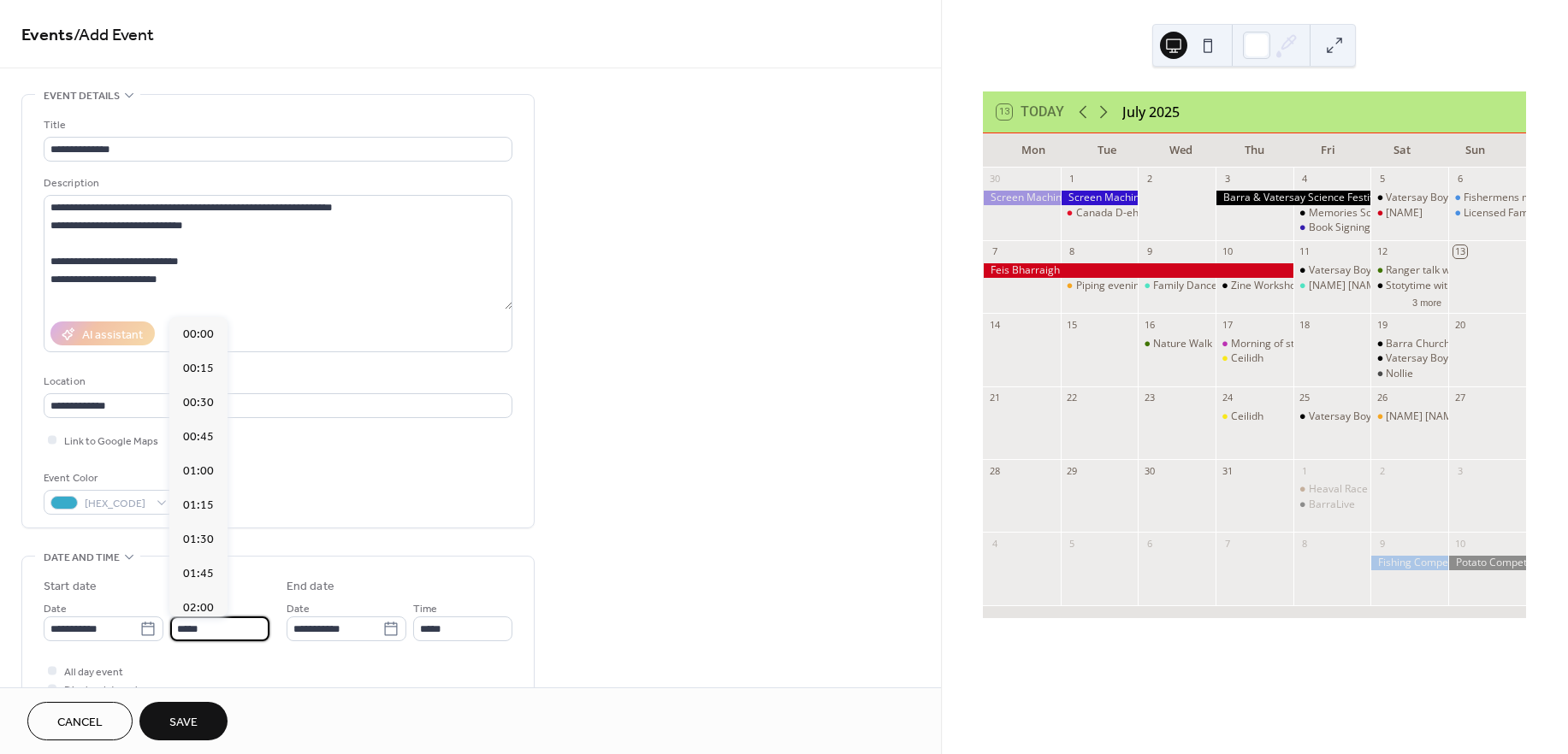 click on "*****" at bounding box center [220, 628] 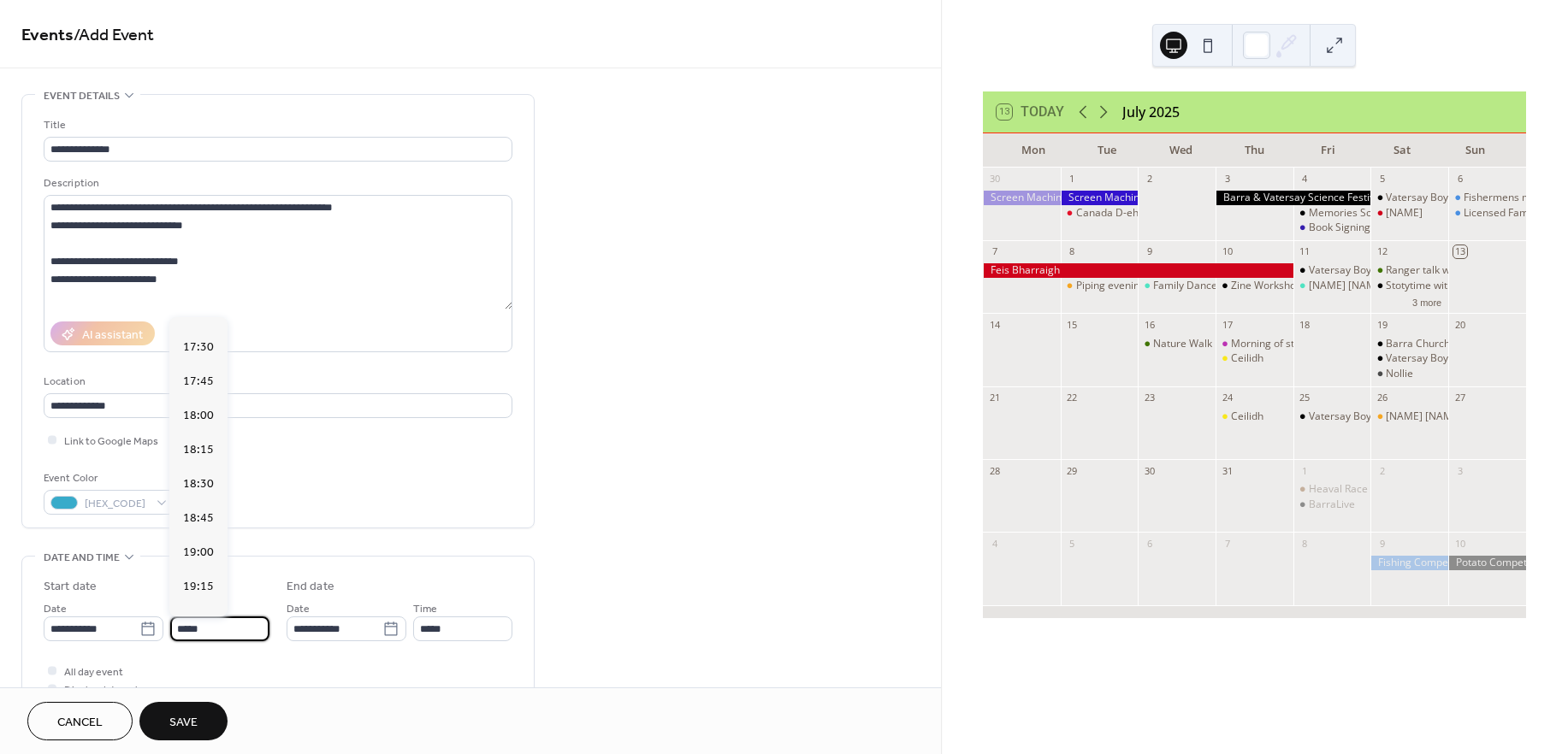 scroll, scrollTop: 2383, scrollLeft: 0, axis: vertical 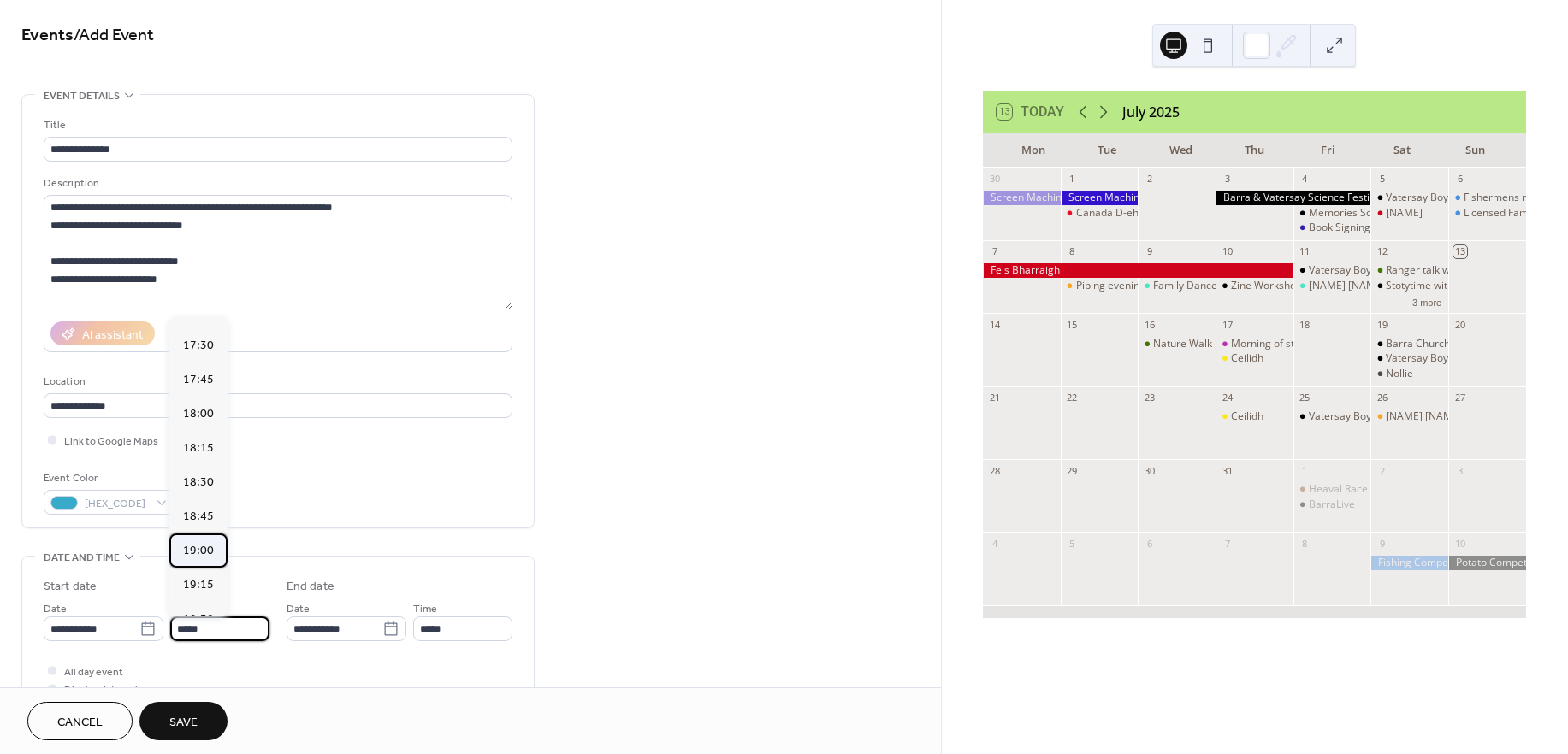 click on "19:00" at bounding box center [198, 551] 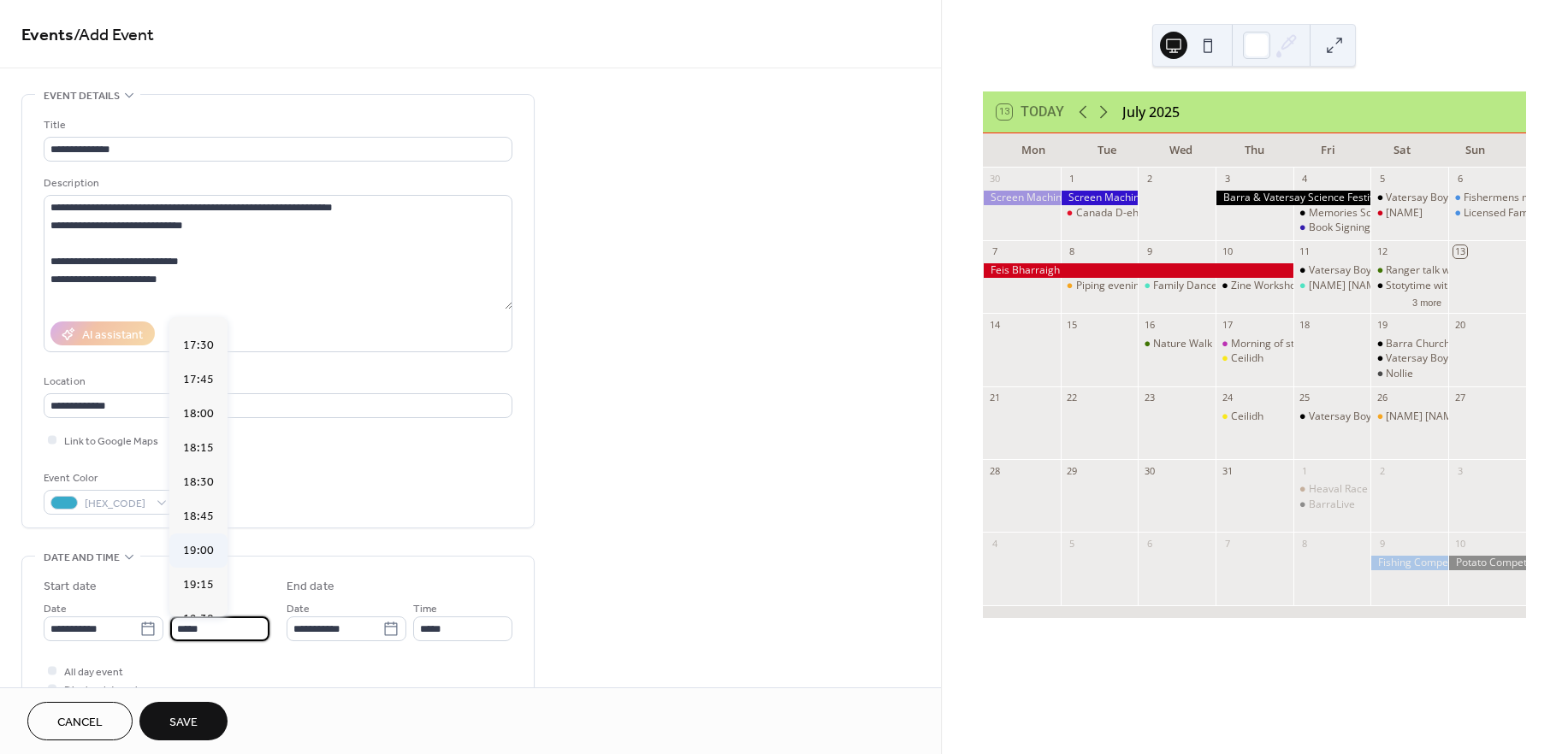 type on "*****" 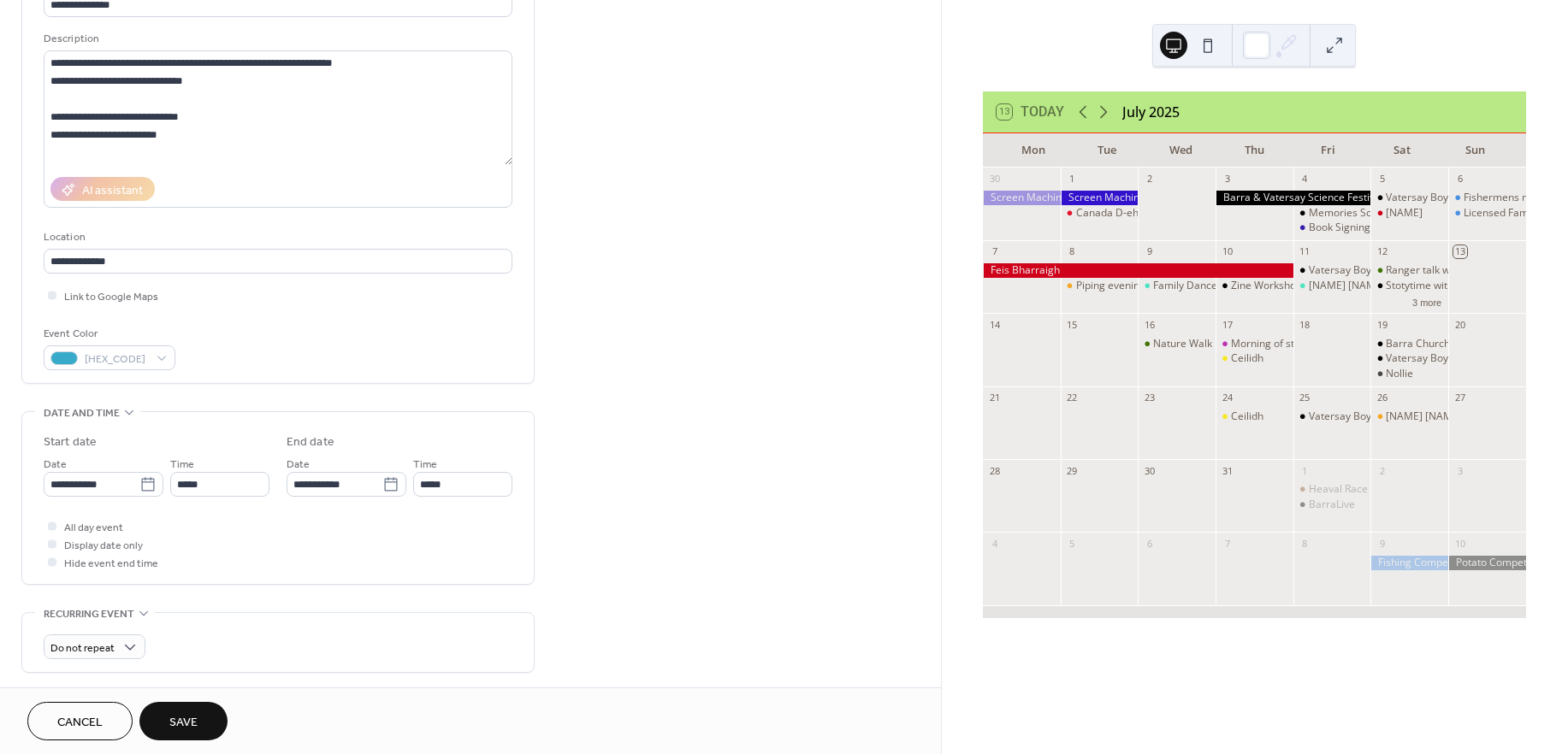 scroll, scrollTop: 153, scrollLeft: 0, axis: vertical 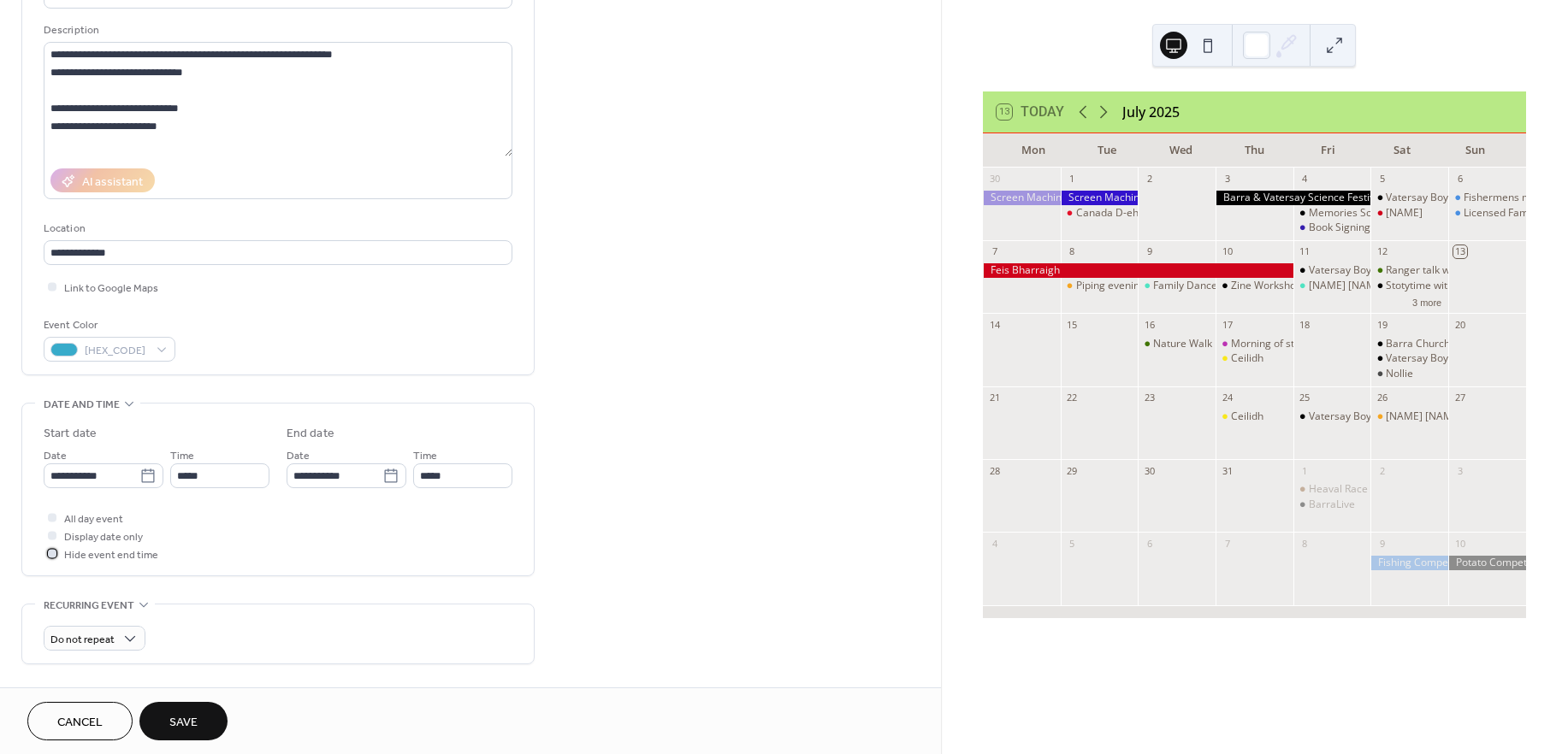 click on "Hide event end time" at bounding box center (111, 555) 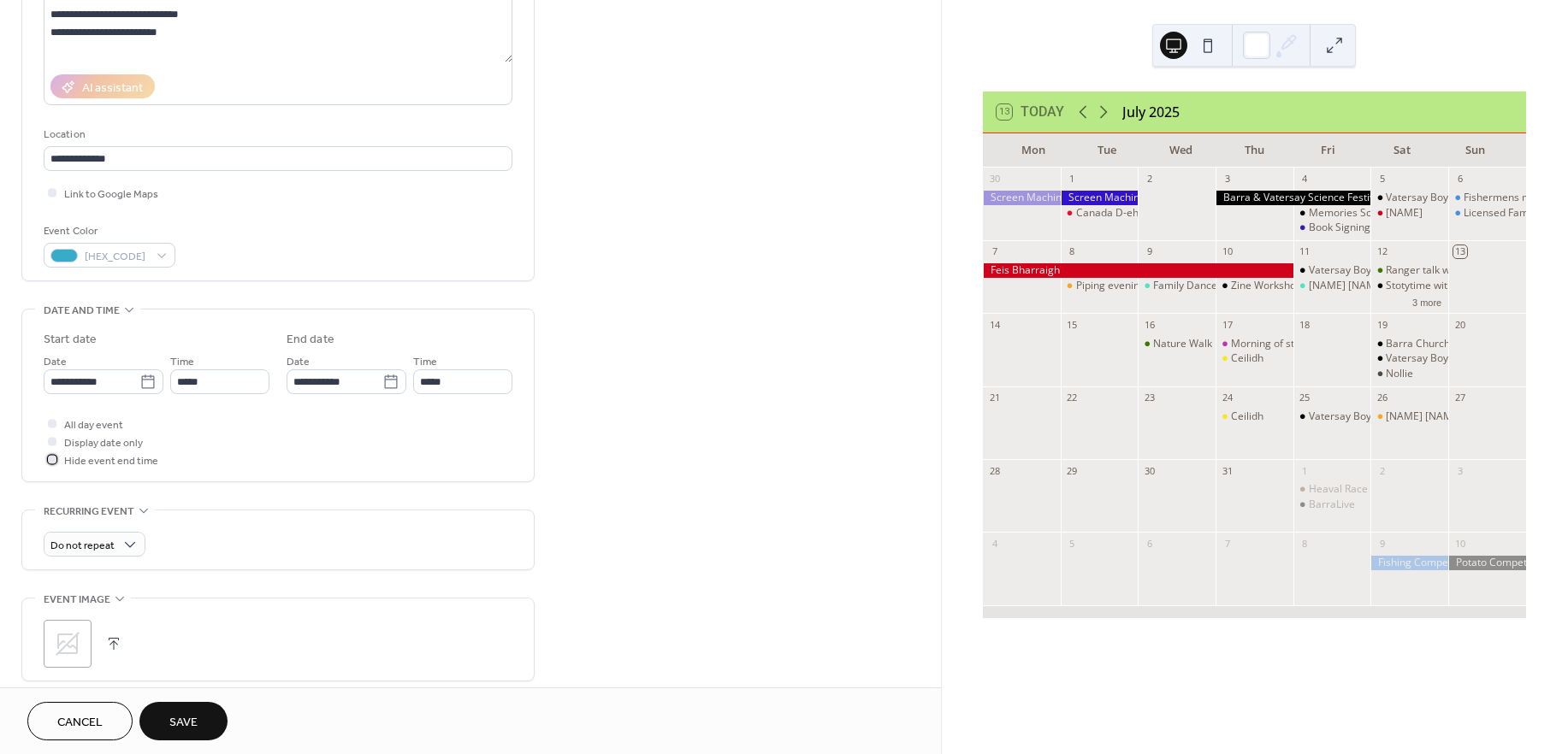 scroll, scrollTop: 0, scrollLeft: 0, axis: both 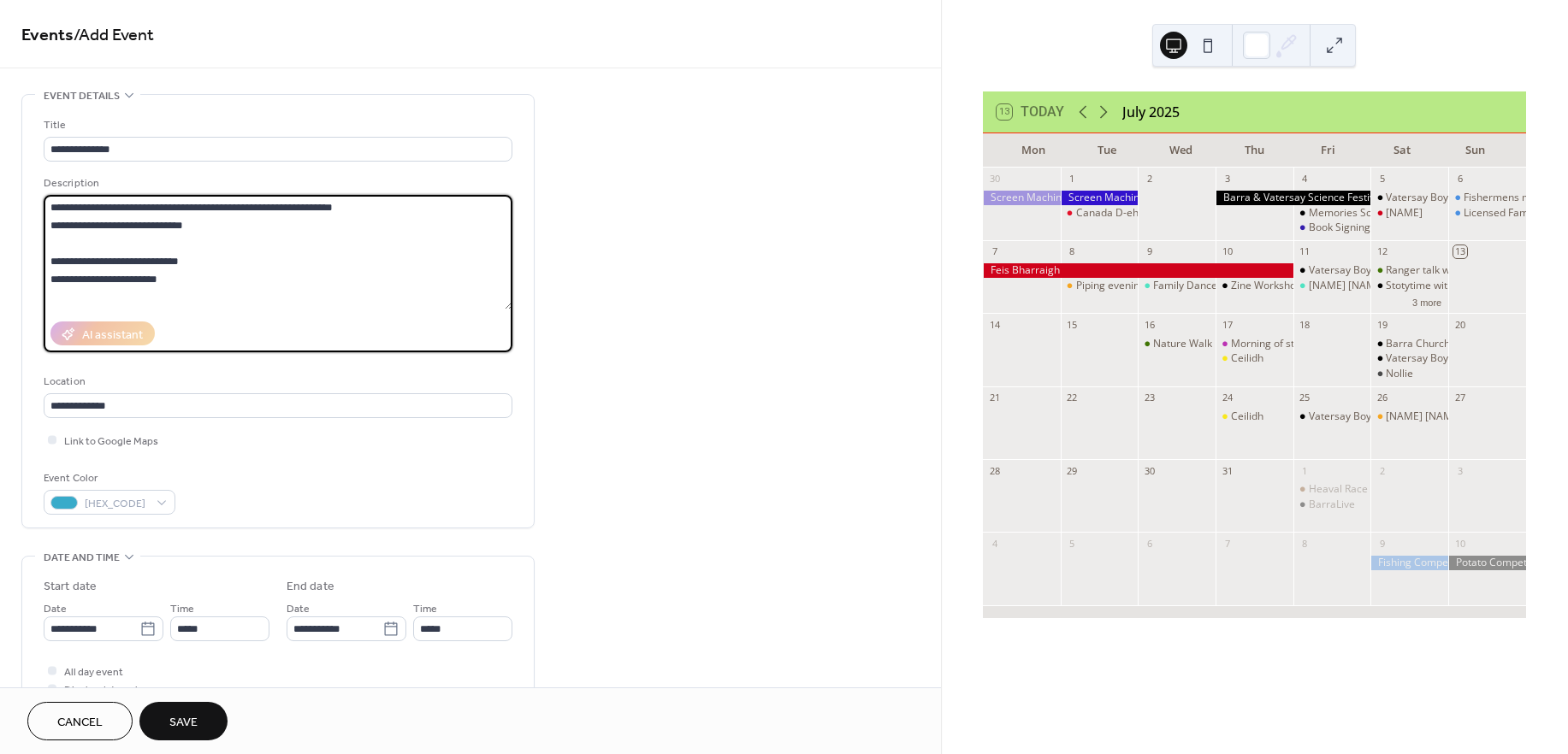 click on "**********" at bounding box center (278, 252) 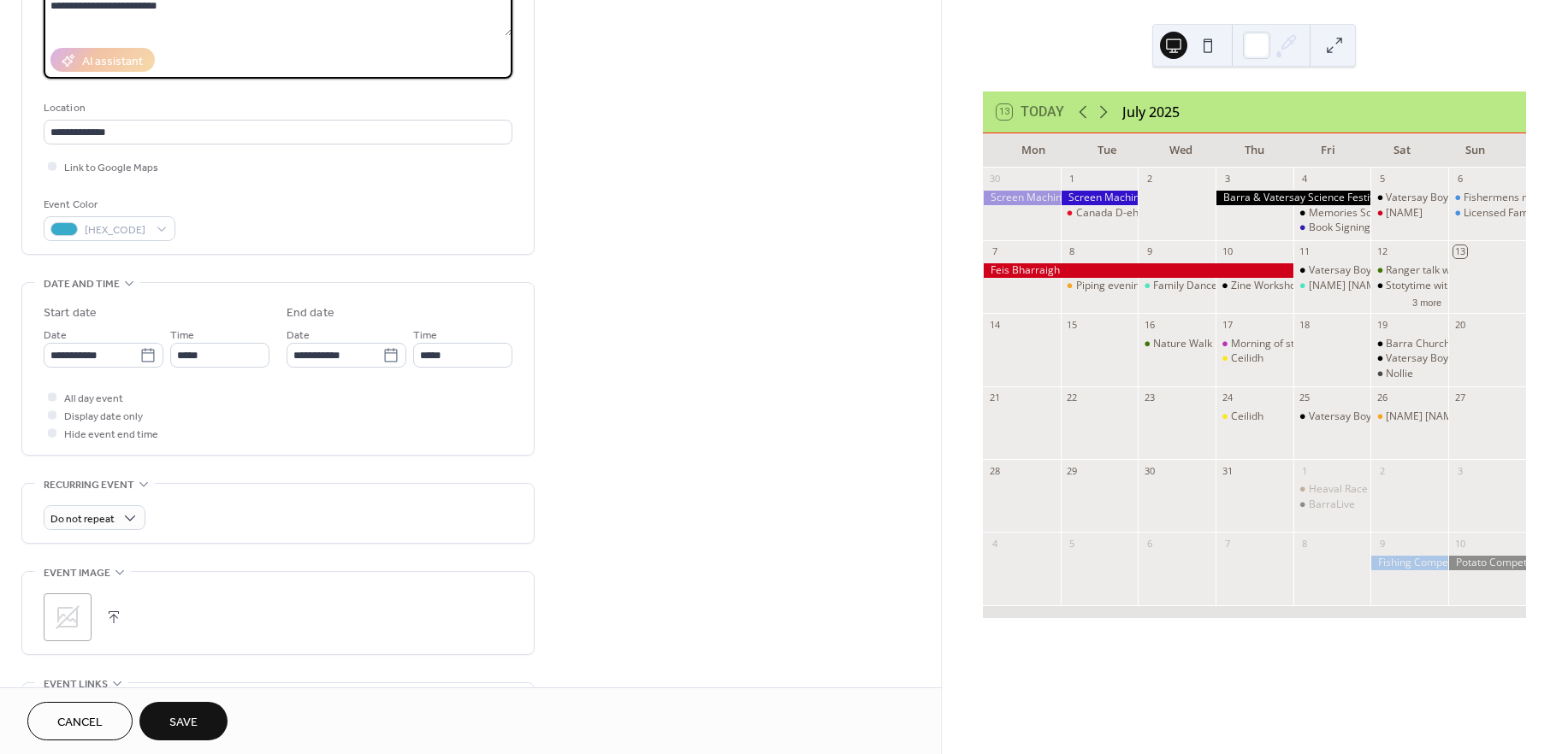 scroll, scrollTop: 275, scrollLeft: 0, axis: vertical 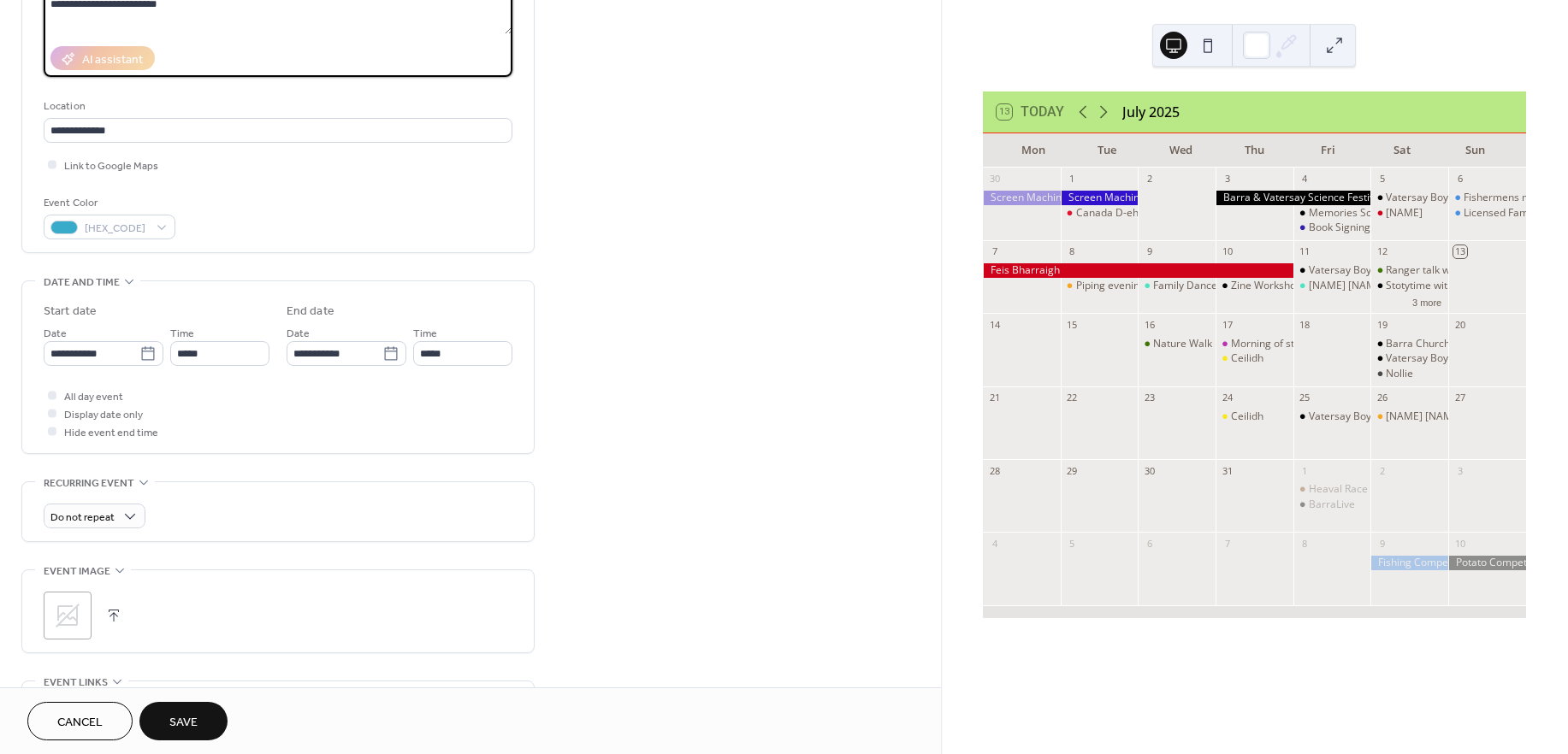 type on "**********" 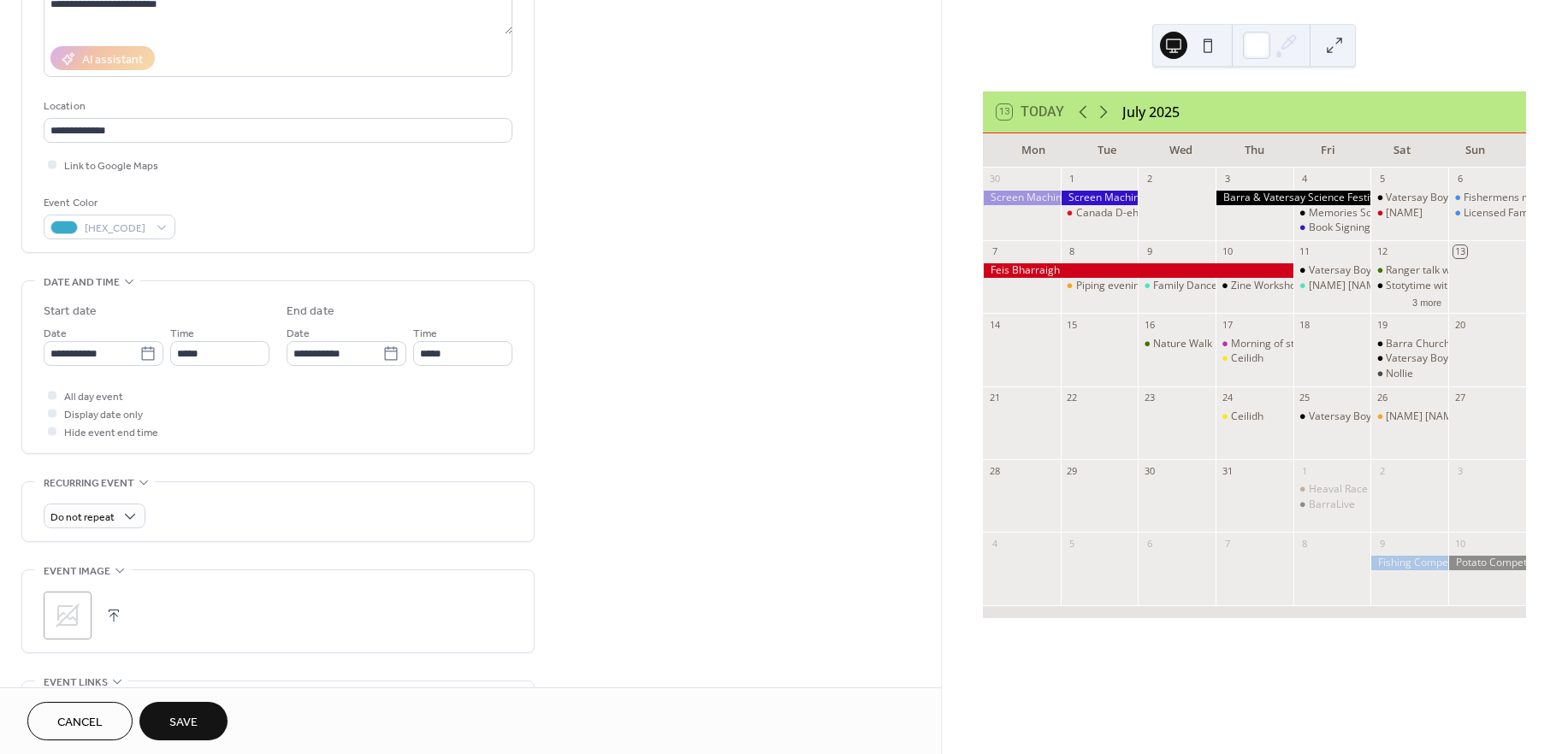 click on "Save" at bounding box center (183, 722) 